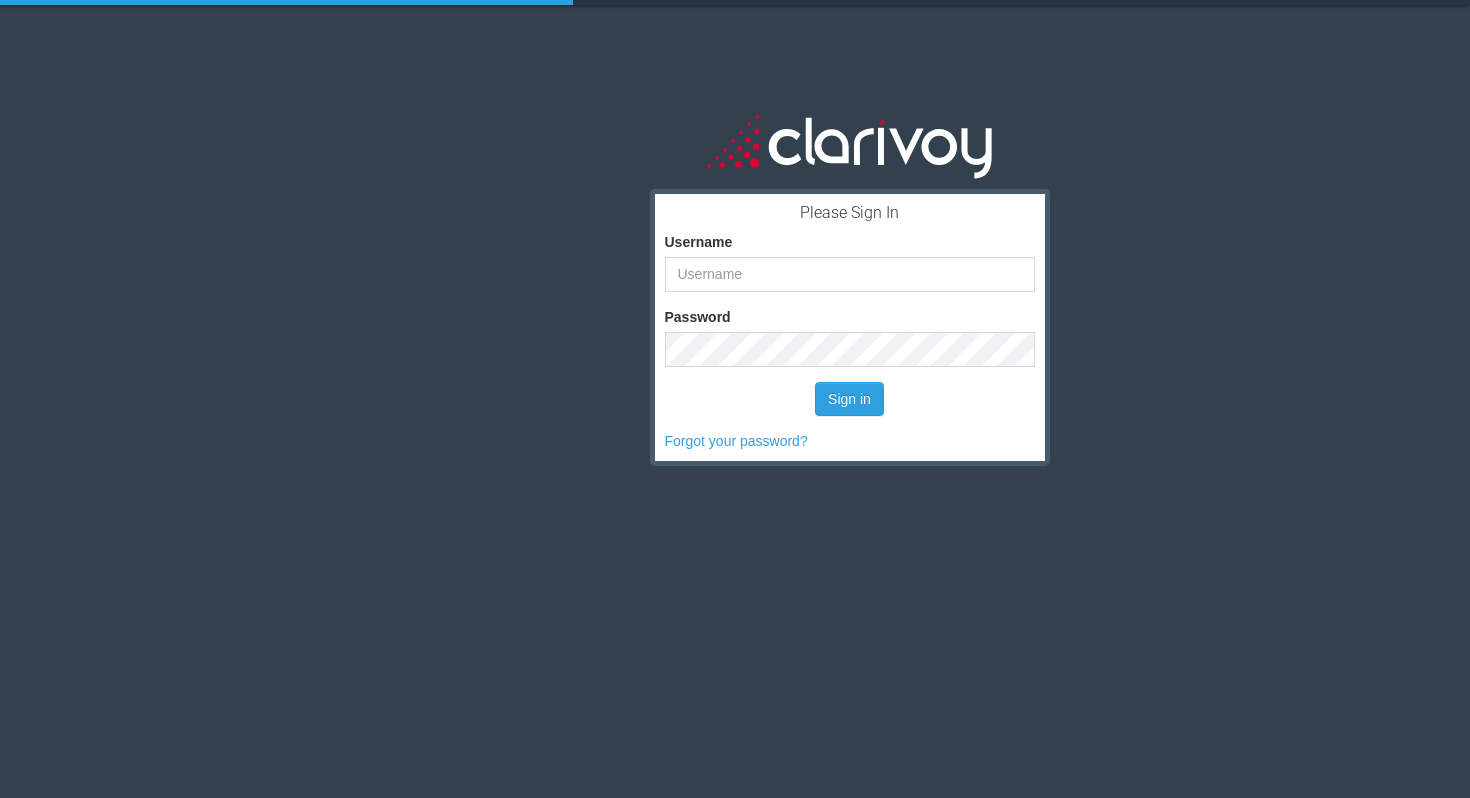 scroll, scrollTop: 0, scrollLeft: 0, axis: both 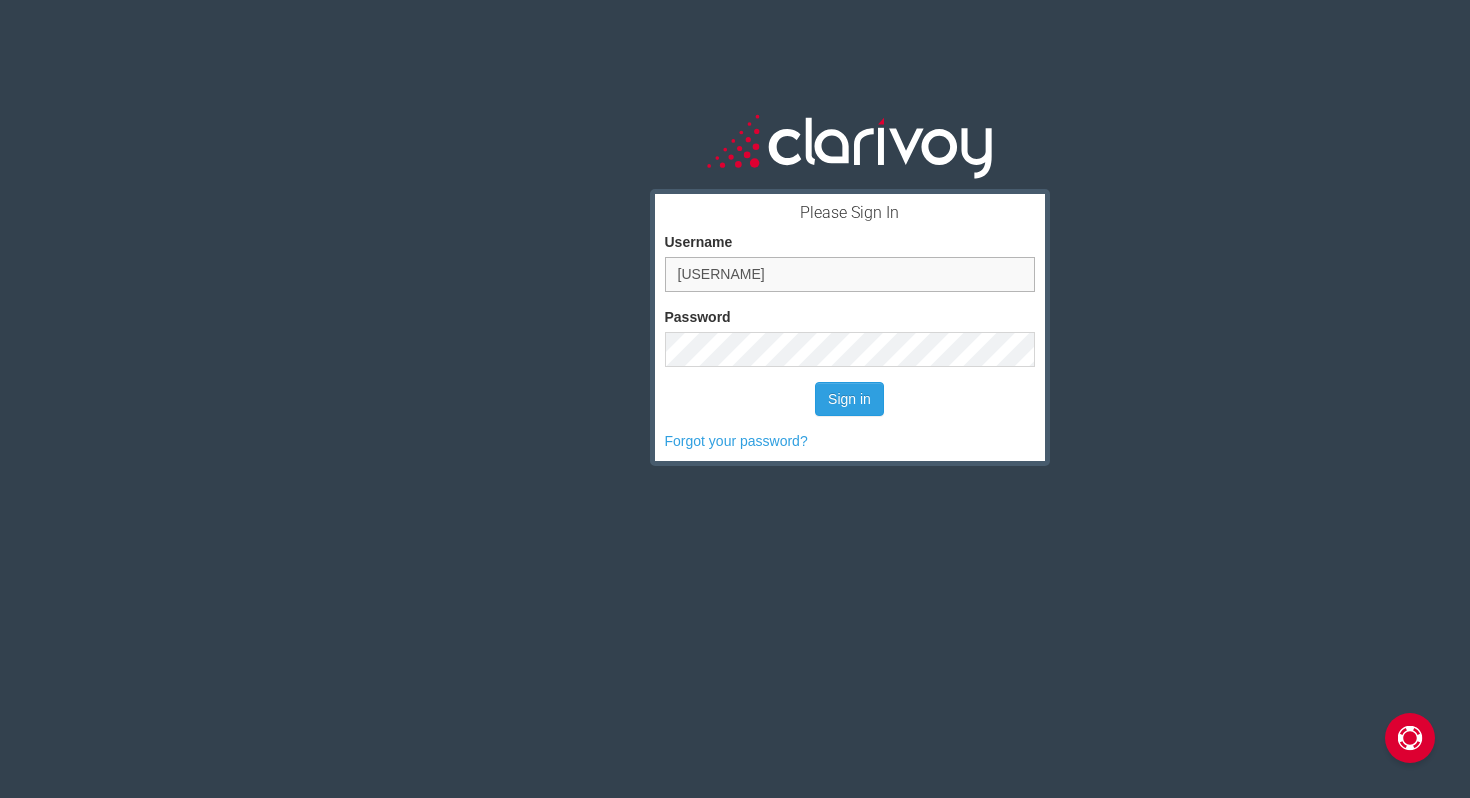 click on "[USERNAME]" at bounding box center (850, 274) 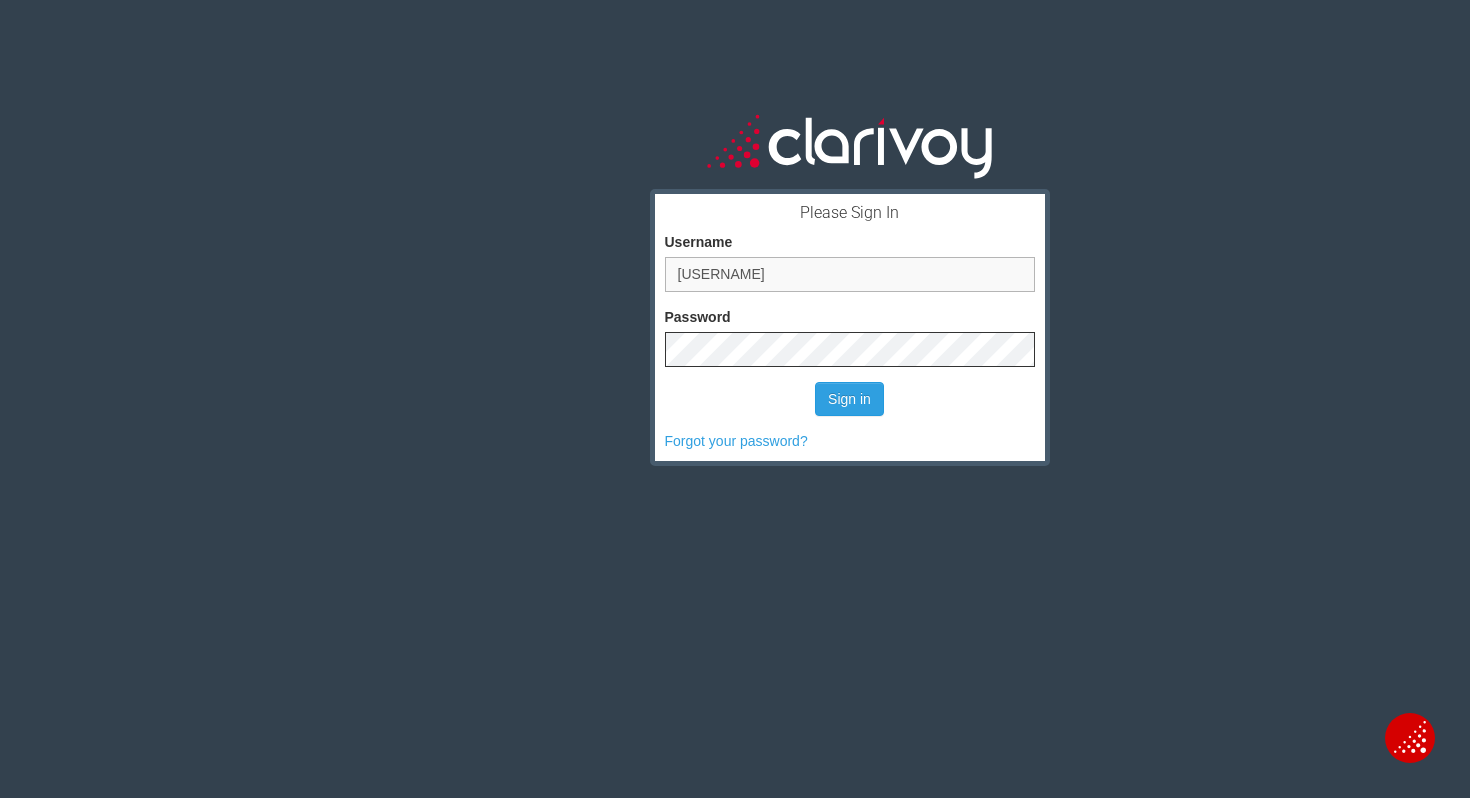 type on "[USERNAME]" 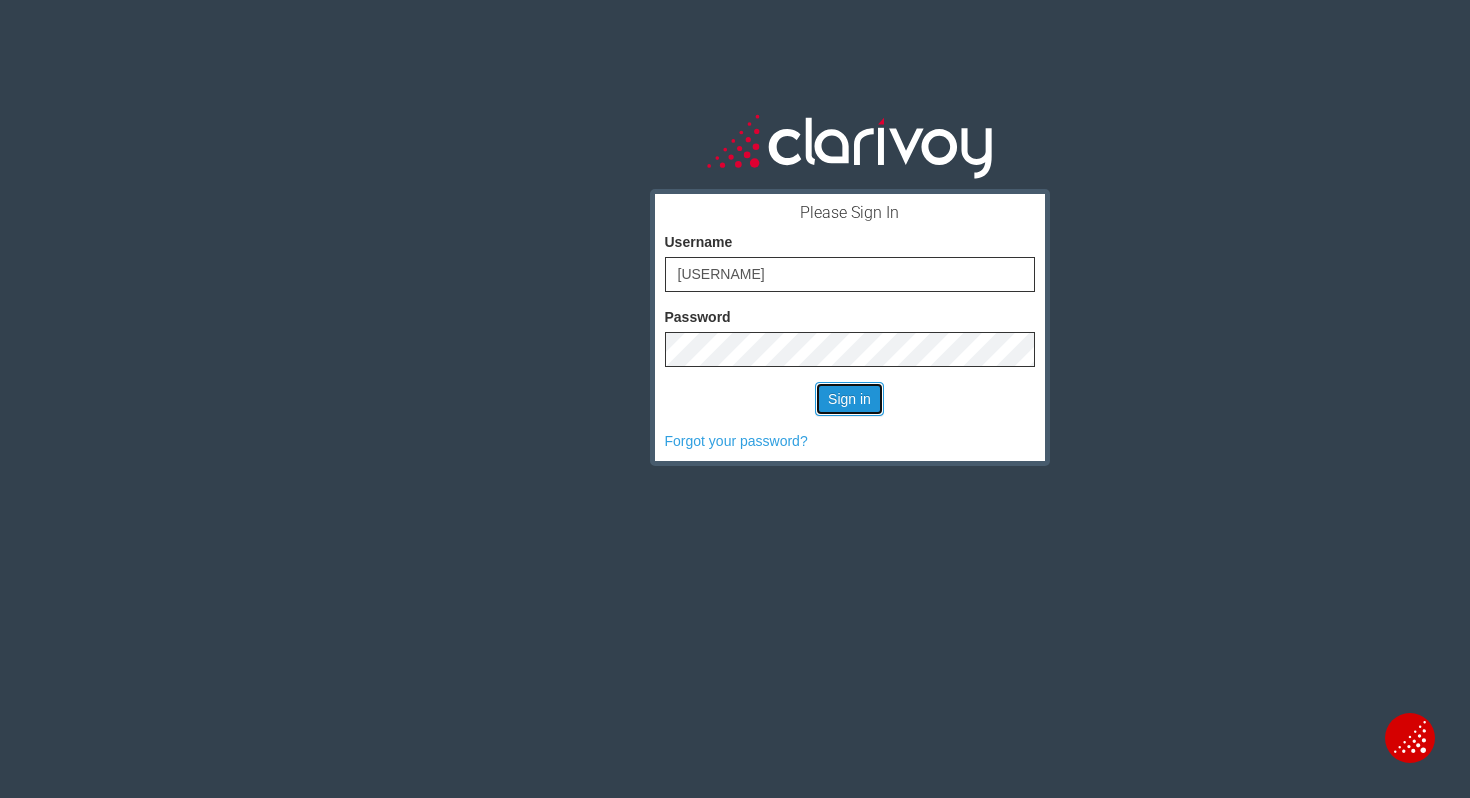 click on "Sign in" at bounding box center (849, 399) 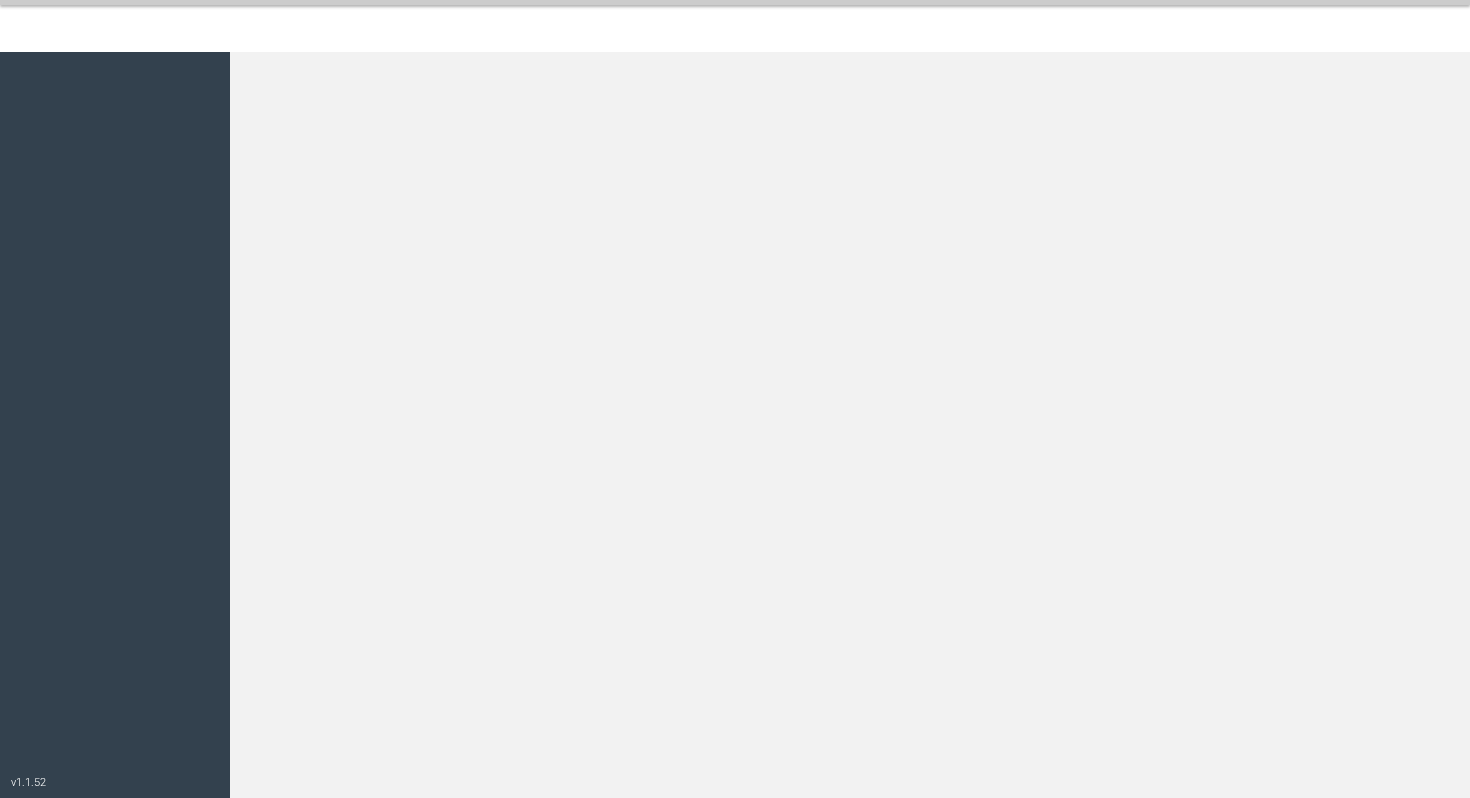 scroll, scrollTop: 0, scrollLeft: 0, axis: both 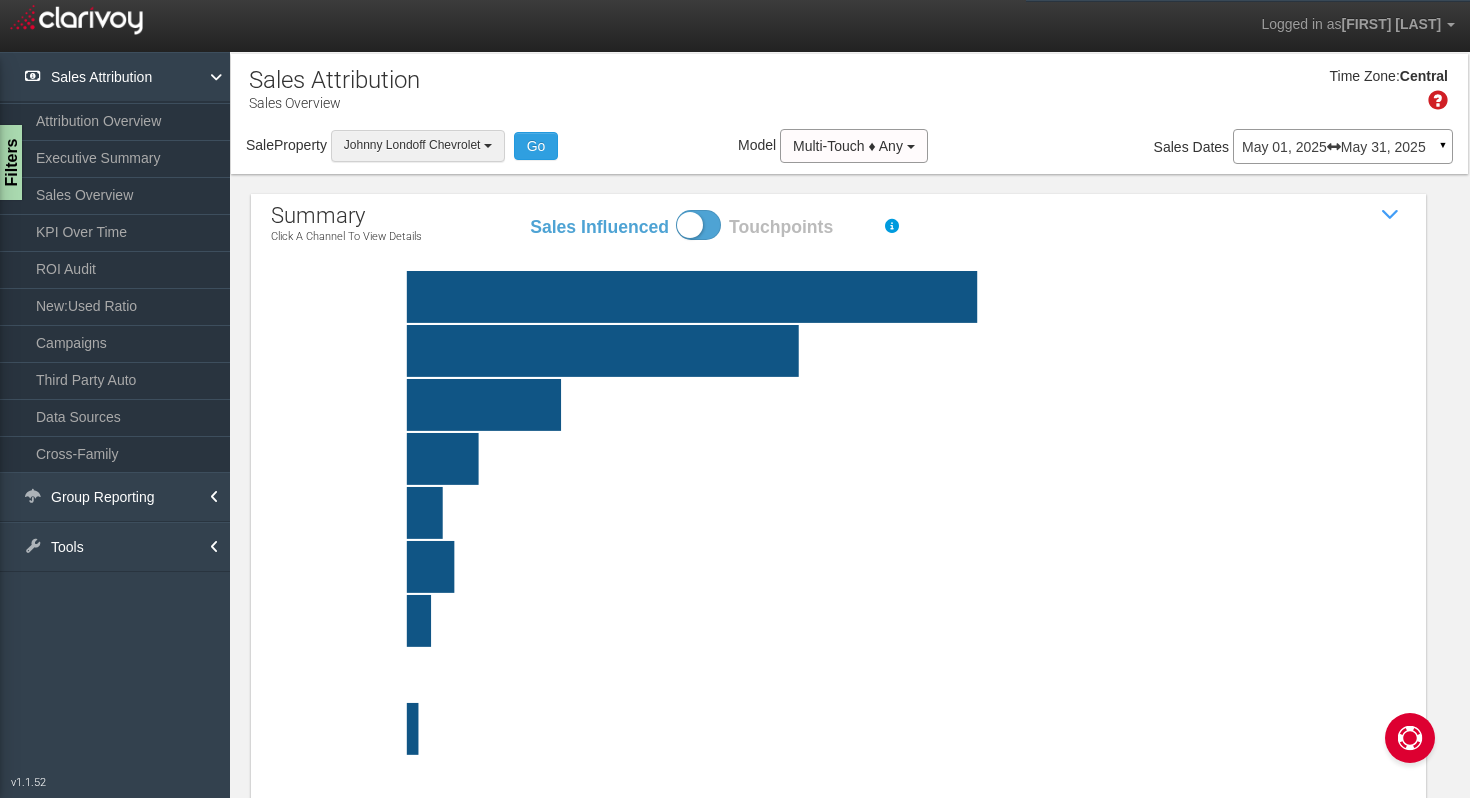 click on "Johnny Londoff Chevrolet" at bounding box center (418, 145) 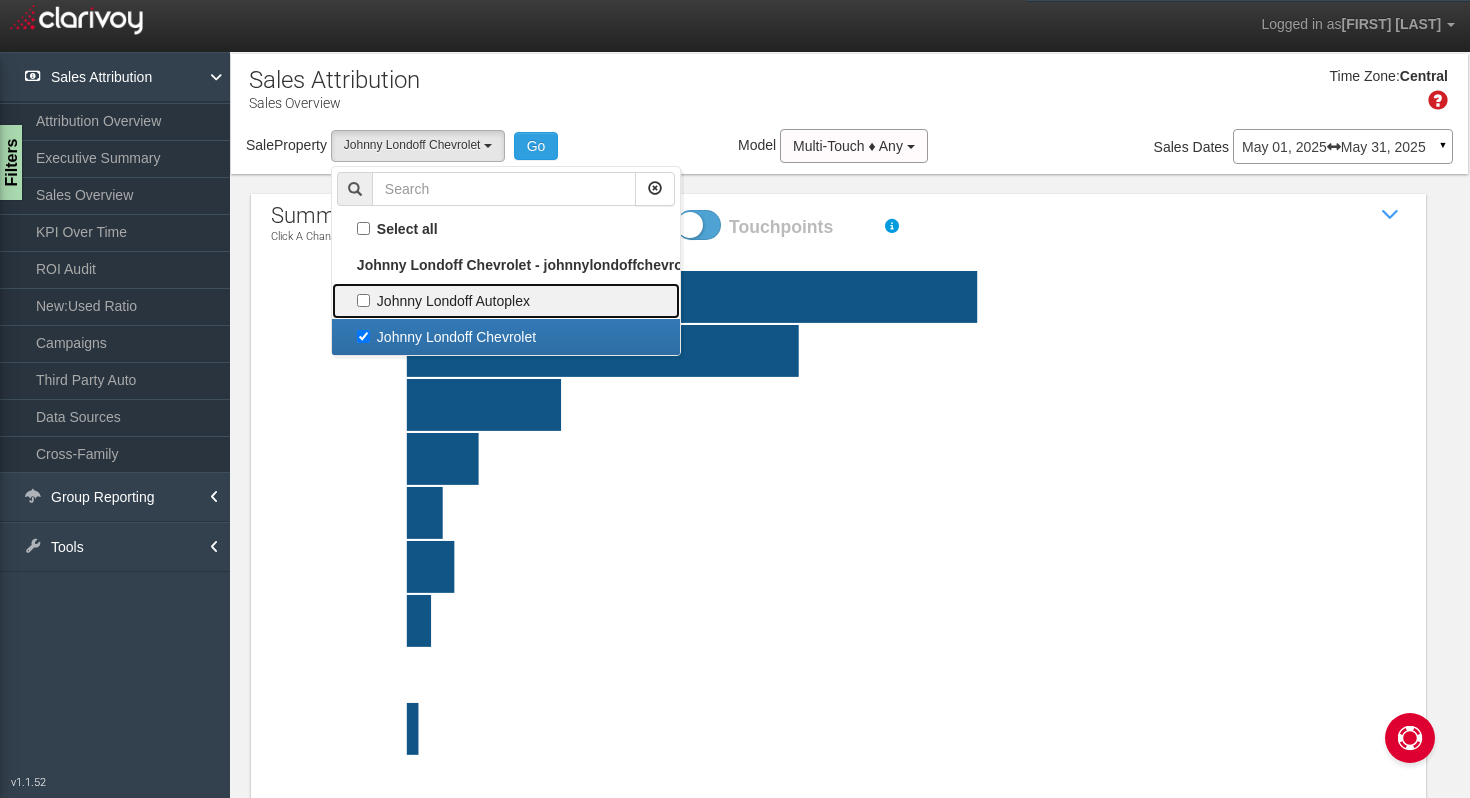 click on "Johnny Londoff Autoplex" at bounding box center (506, 229) 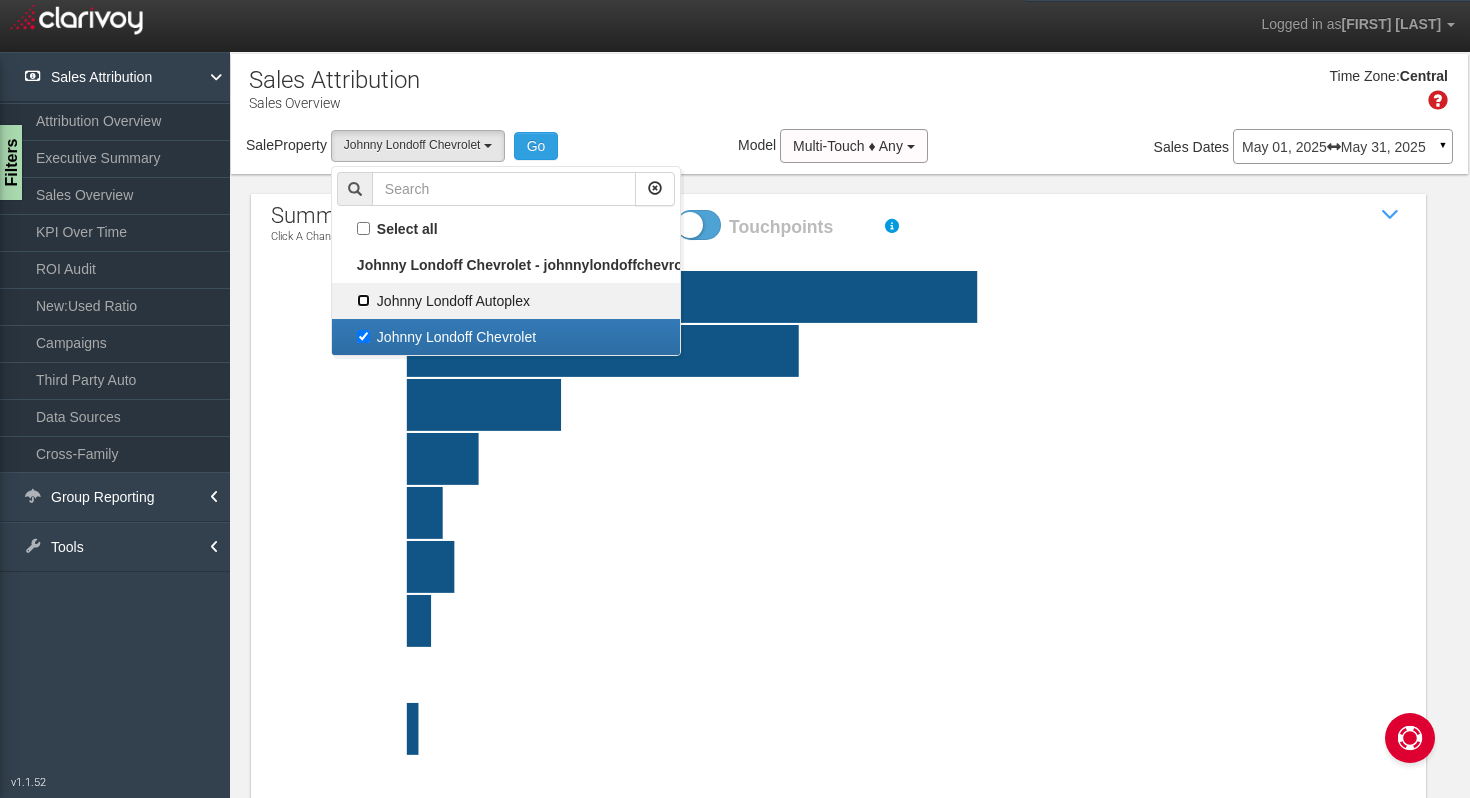 click on "Johnny Londoff Autoplex" at bounding box center (363, 228) 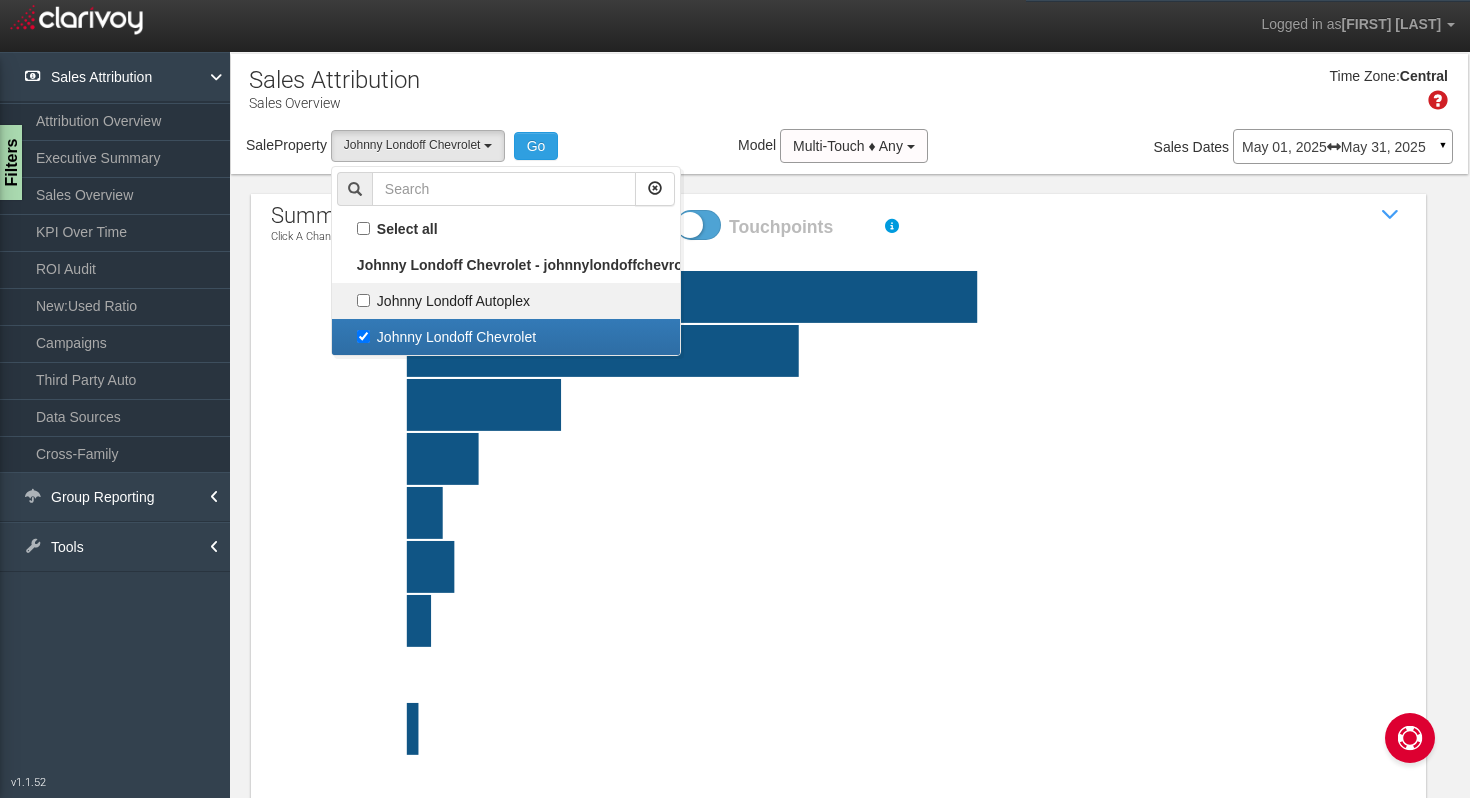 checkbox on "true" 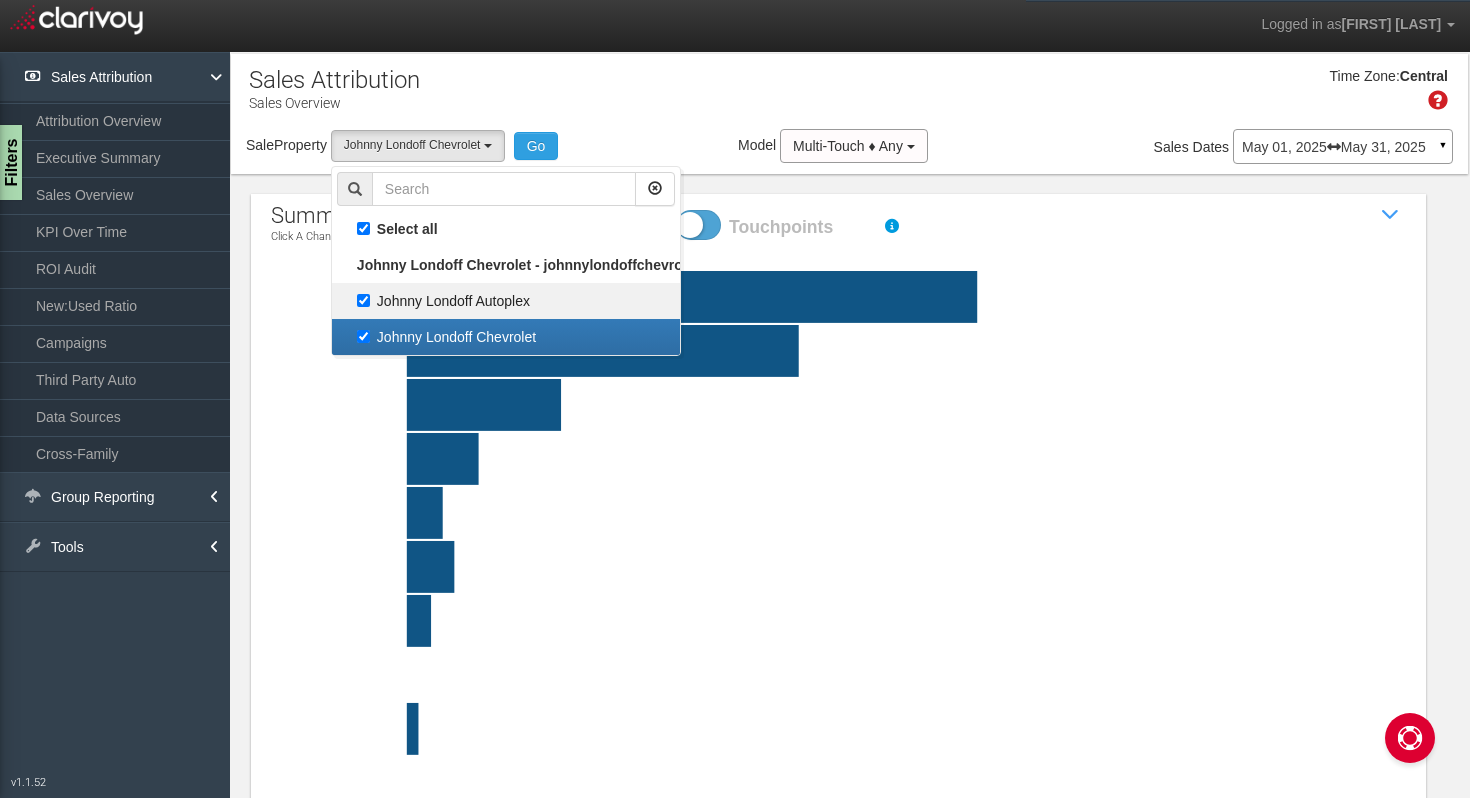 scroll, scrollTop: 36, scrollLeft: 0, axis: vertical 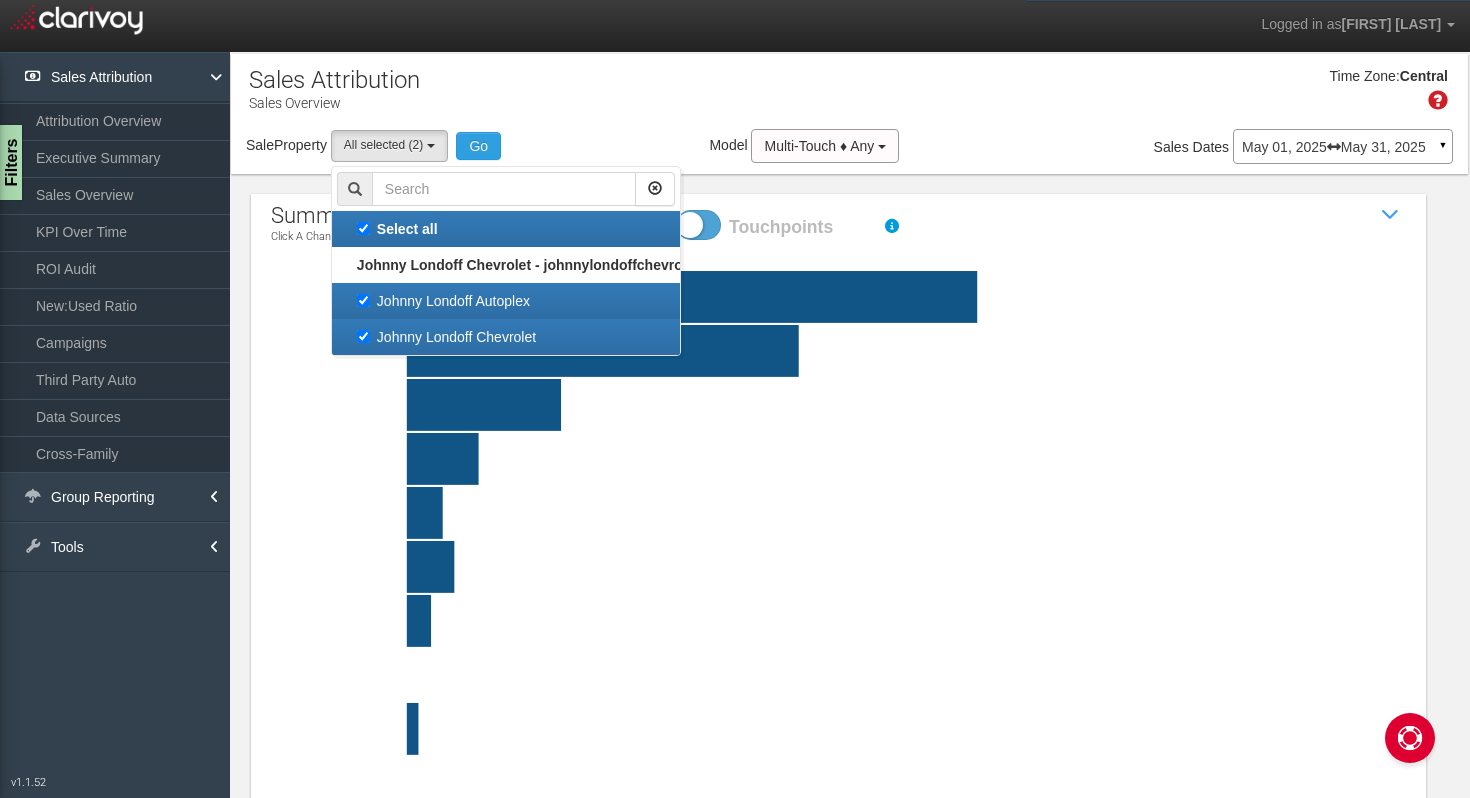 click on "Johnny Londoff Chevrolet" at bounding box center (506, 229) 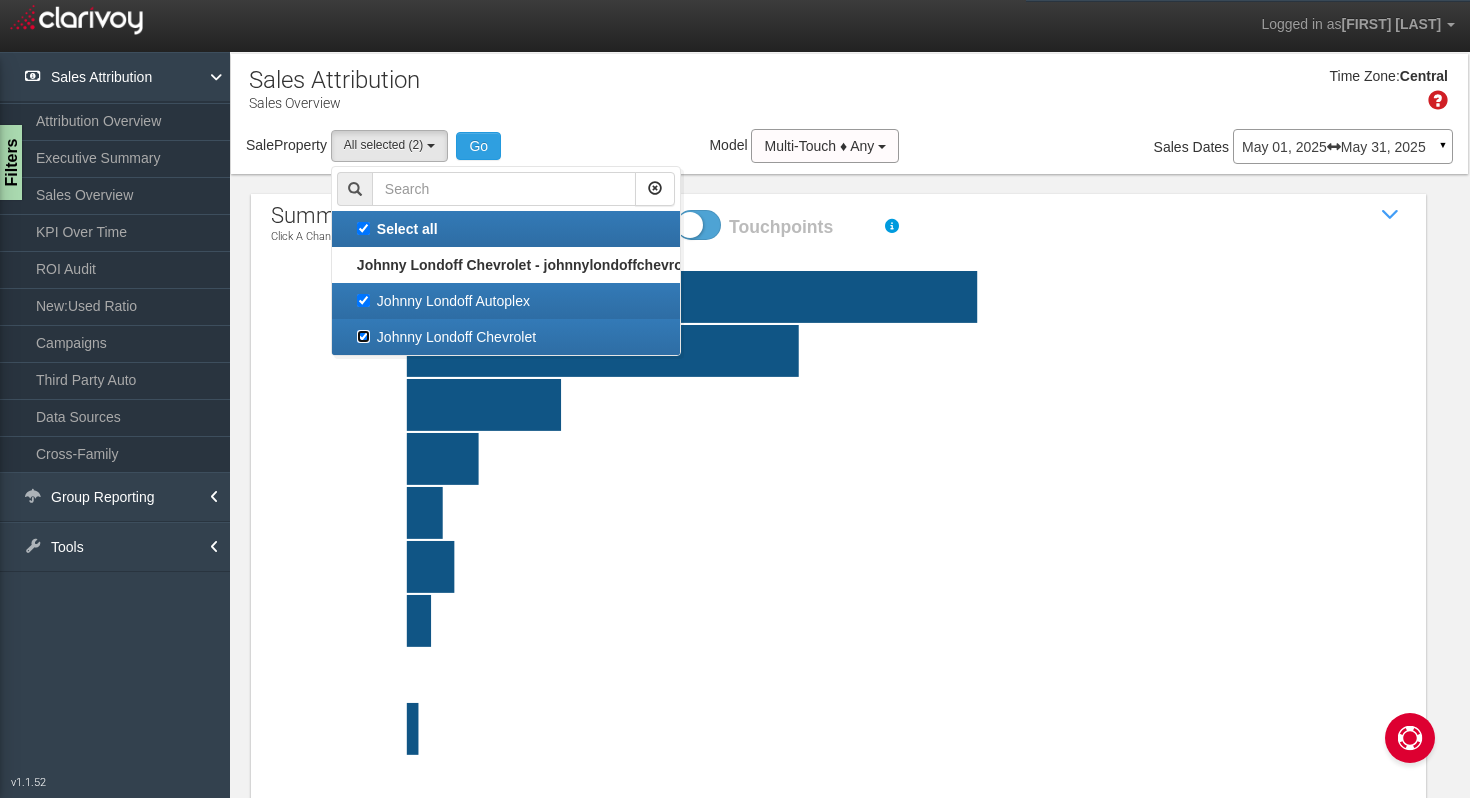 click on "Johnny Londoff Chevrolet" at bounding box center (363, 228) 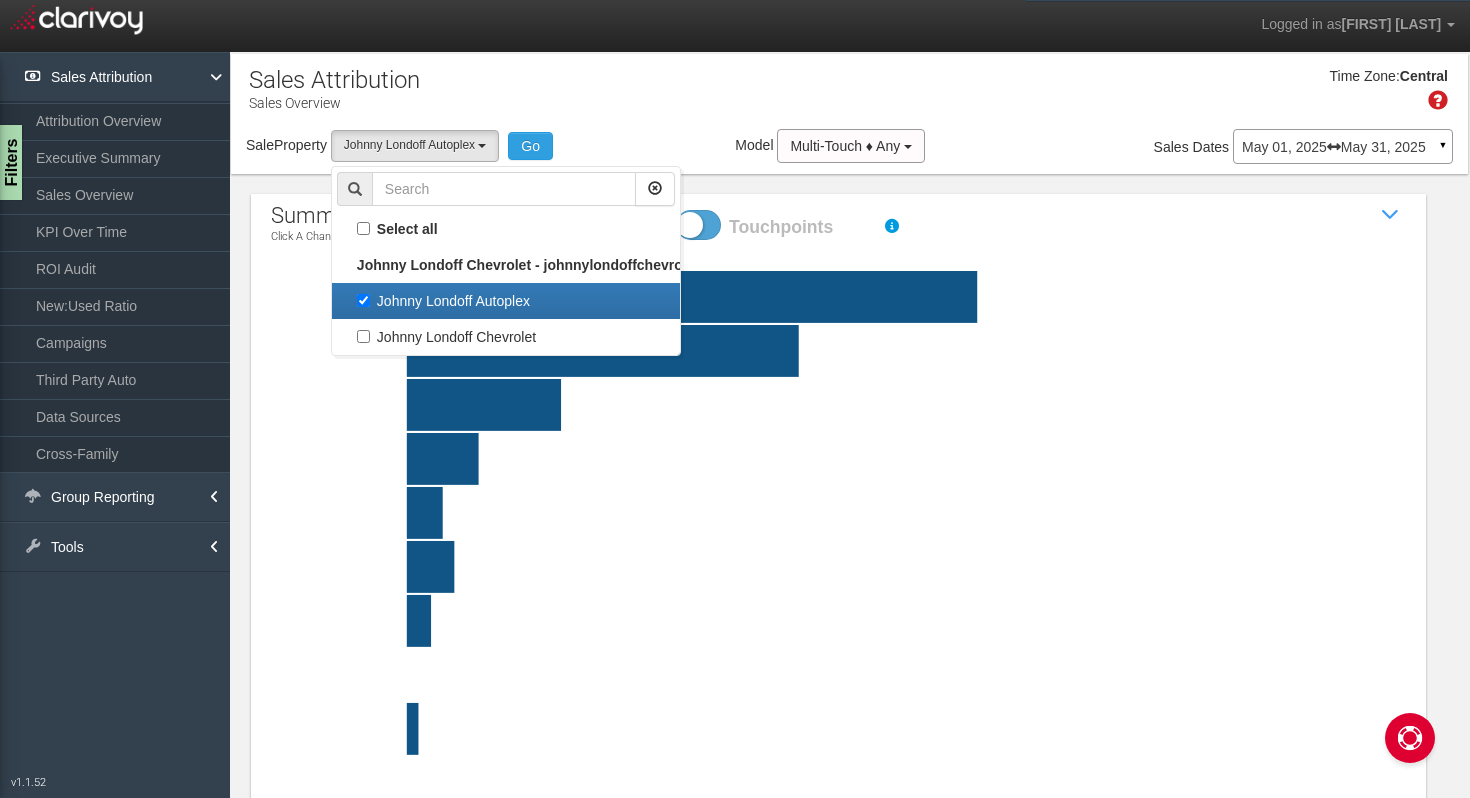 click on "Sale  Property
Loading
[PERSON] [PERSON] [PERSON] [PERSON]     Select all  [PERSON] - [EMAIL]  [PERSON]  [PERSON]
Go
Model 			 				  Multi-Touch ♦ Any 			 			 				 				 				 				  Multi-Touch ♦ Any 				 				 				 				 				 				  Multi-Touch - Even 				 				 				 				 				 				  Multi-Touch - Parabolic 				 				 				 				 				 				  Multi-Touch - Binomial 				 				 				 				 				 				  First Touch 				 				 				 				 				 				  Last Touch
Sales
Dates
[MONTH] [DAY], [YEAR]   [MONTH] [DAY], [YEAR]
▼
Comparing to: [DATE] - [DATE]
S" at bounding box center [849, 150] 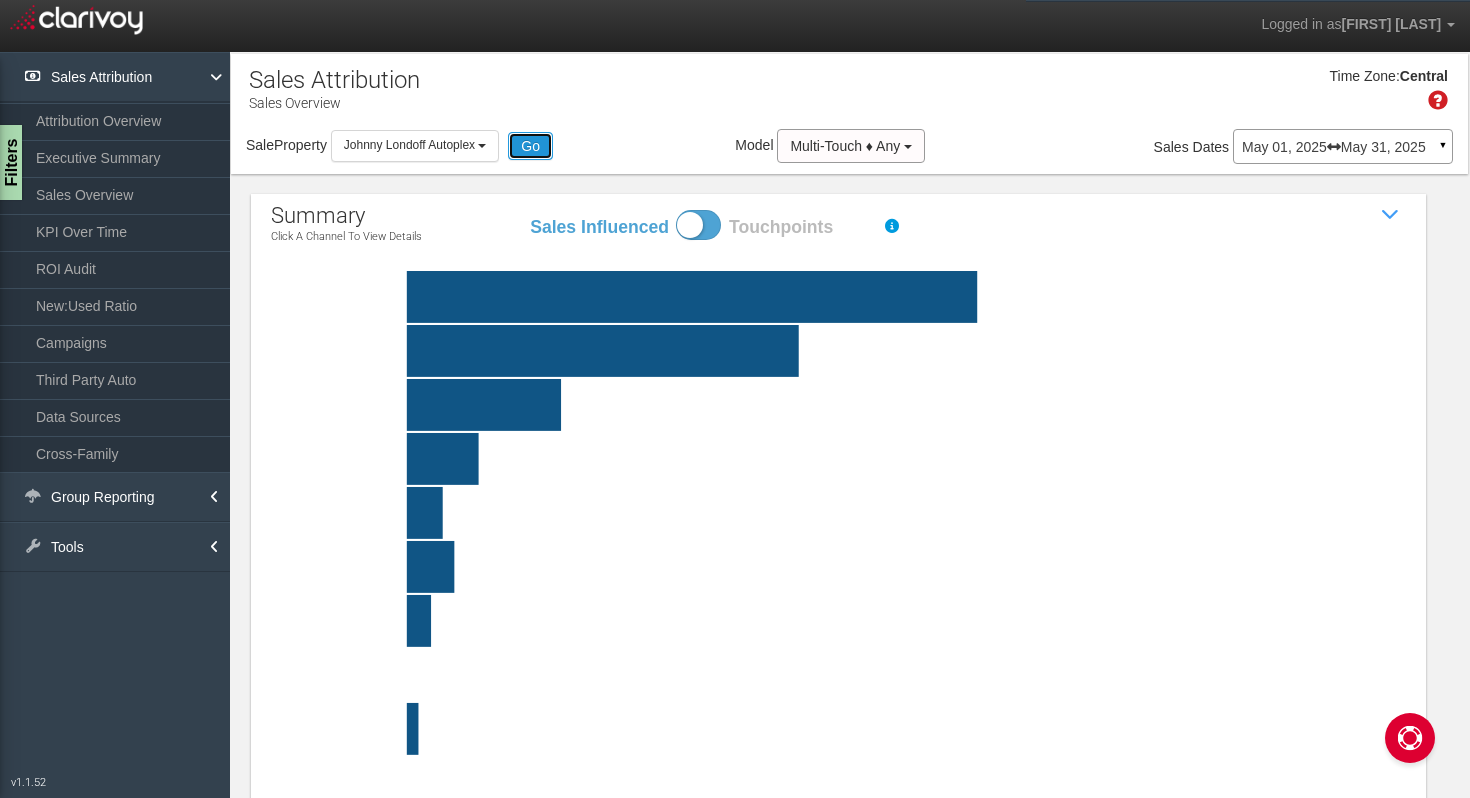 click on "Go" at bounding box center [530, 146] 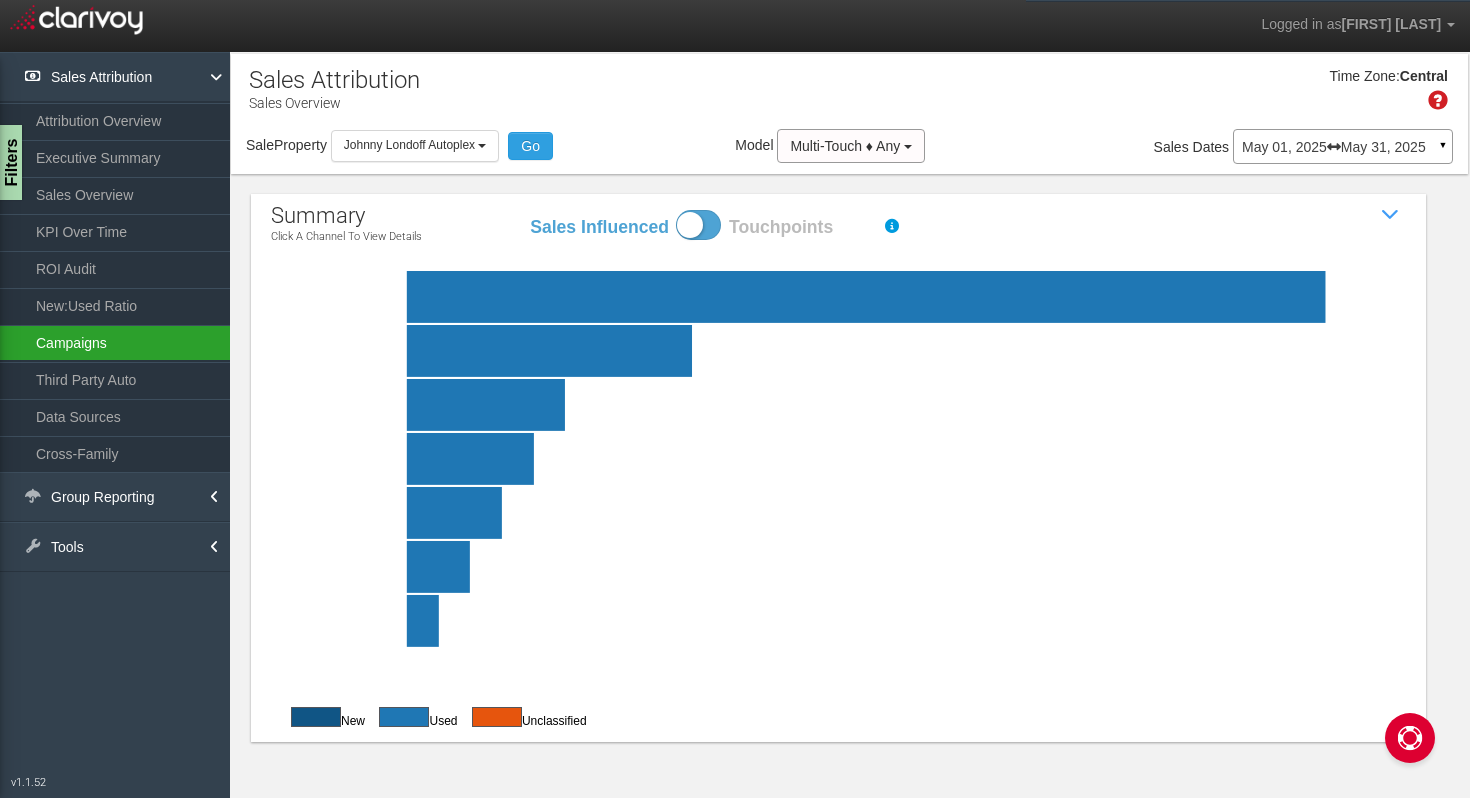 click on "Campaigns" at bounding box center (115, 343) 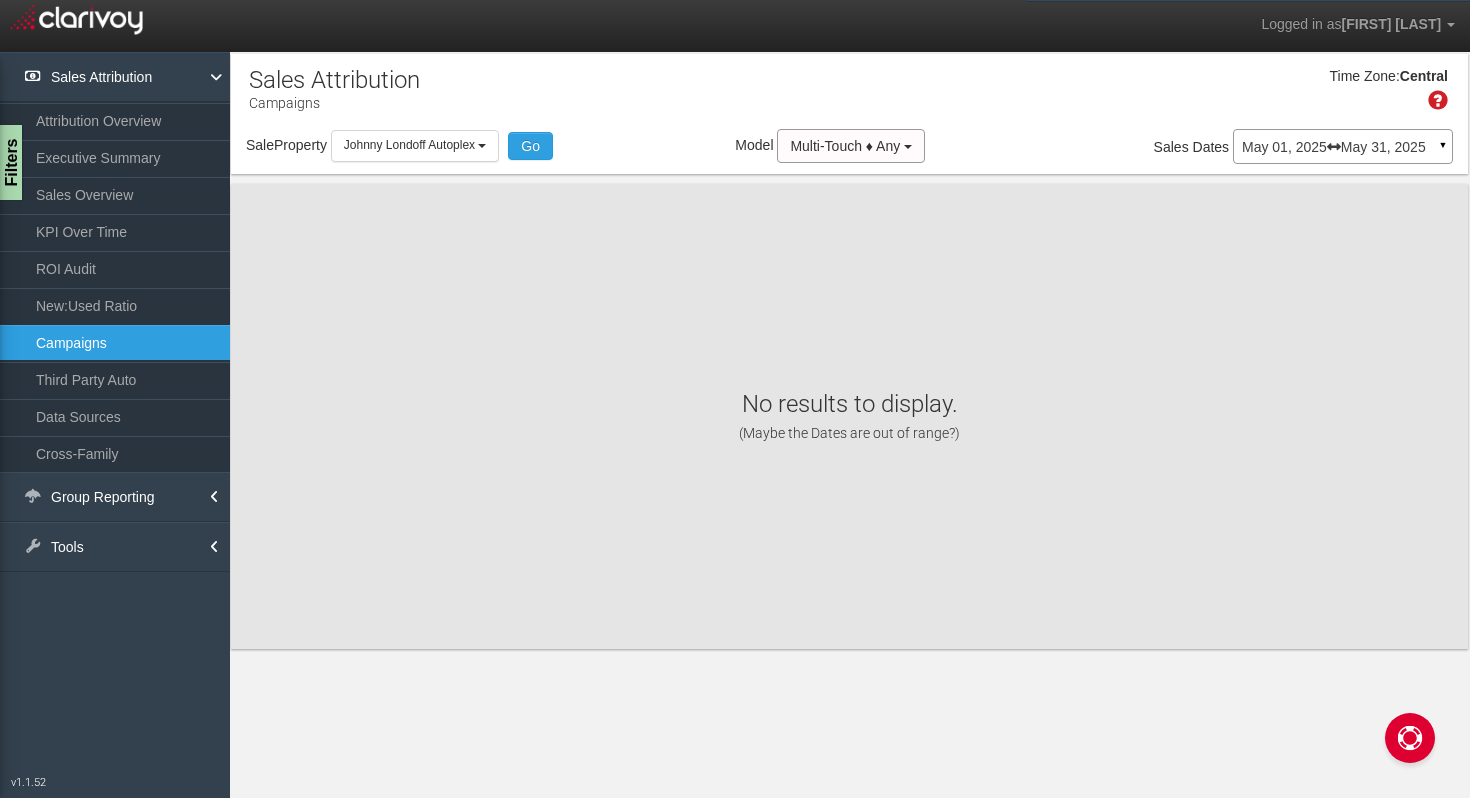 scroll, scrollTop: 0, scrollLeft: 0, axis: both 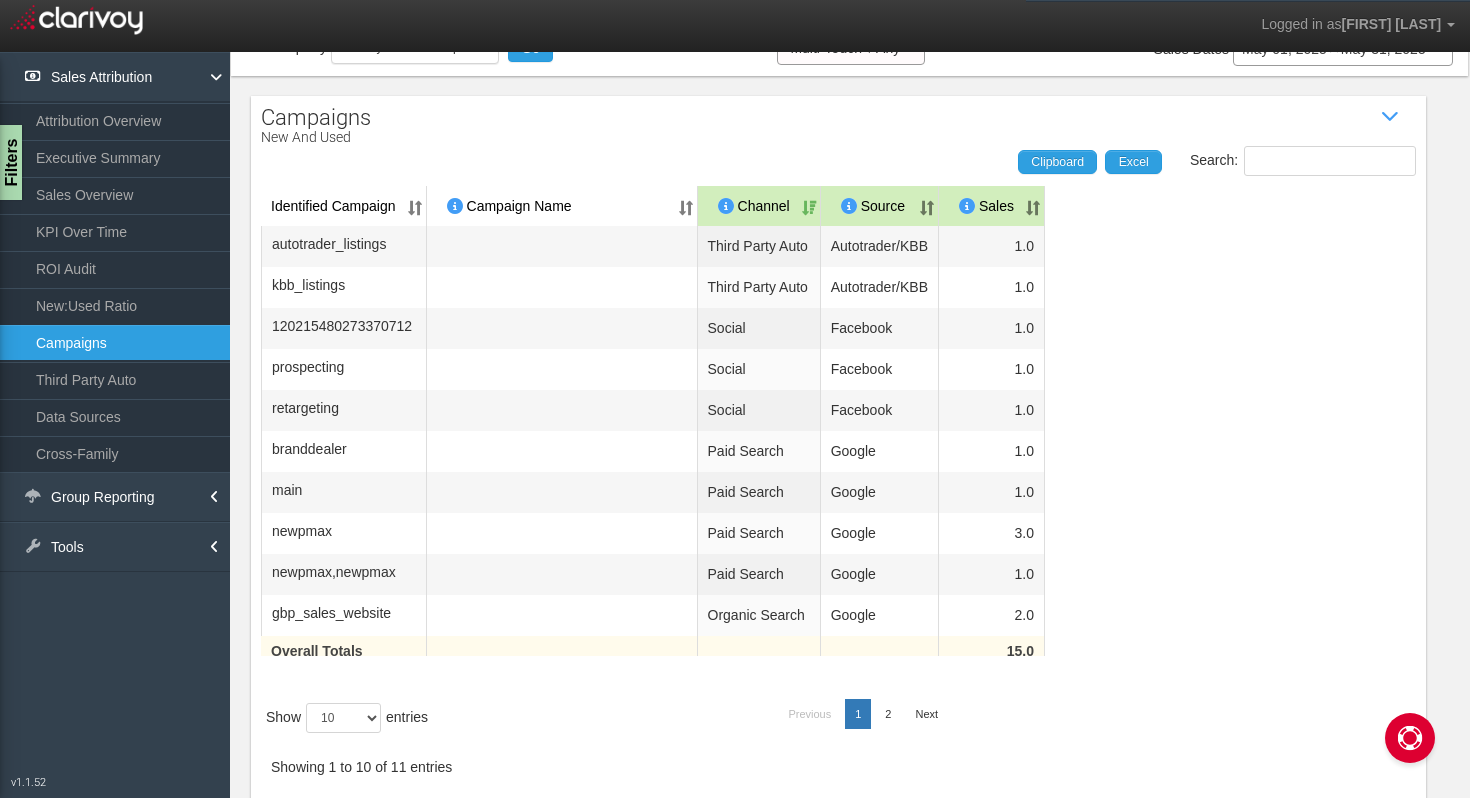click on "Identified Campaign Campaign Name Dealer/Vendor Channel Source Sales
autotrader_listings Third Party Auto Autotrader/KBB 1.0 kbb_listings Third Party Auto Autotrader/KBB 1.0 [NUMBER] Social Facebook 1.0 prospecting Social Facebook 1.0 retargeting Social Facebook 1.0 branddealer Paid Search Google 1.0 main Paid Search Google 1.0 newpmax Paid Search Google 3.0 newpmax,newpmax Paid Search Google 1.0 gbp_sales_website Organic Search Google 2.0
Overall Totals 15.0" at bounding box center [838, 434] 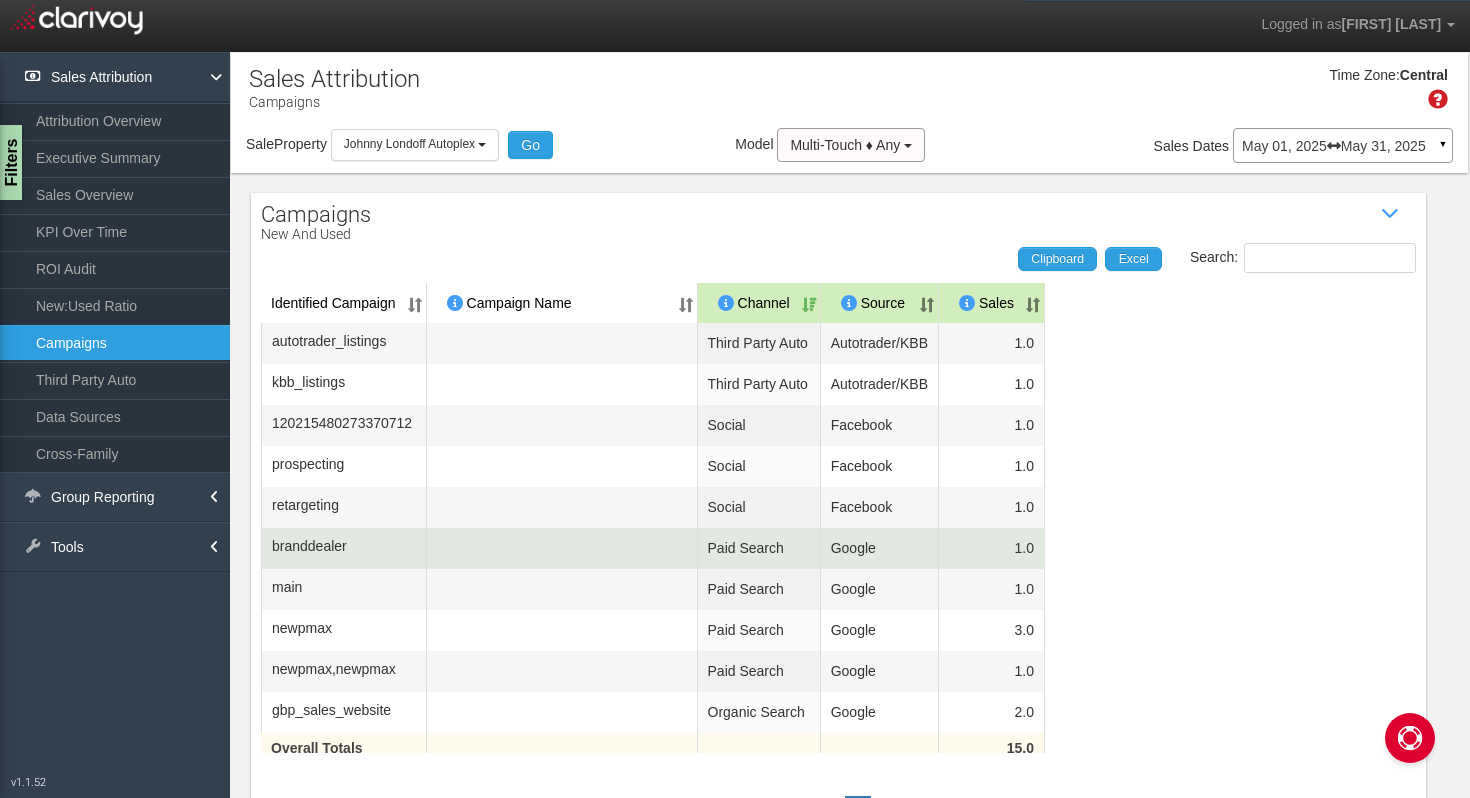 scroll, scrollTop: 0, scrollLeft: 0, axis: both 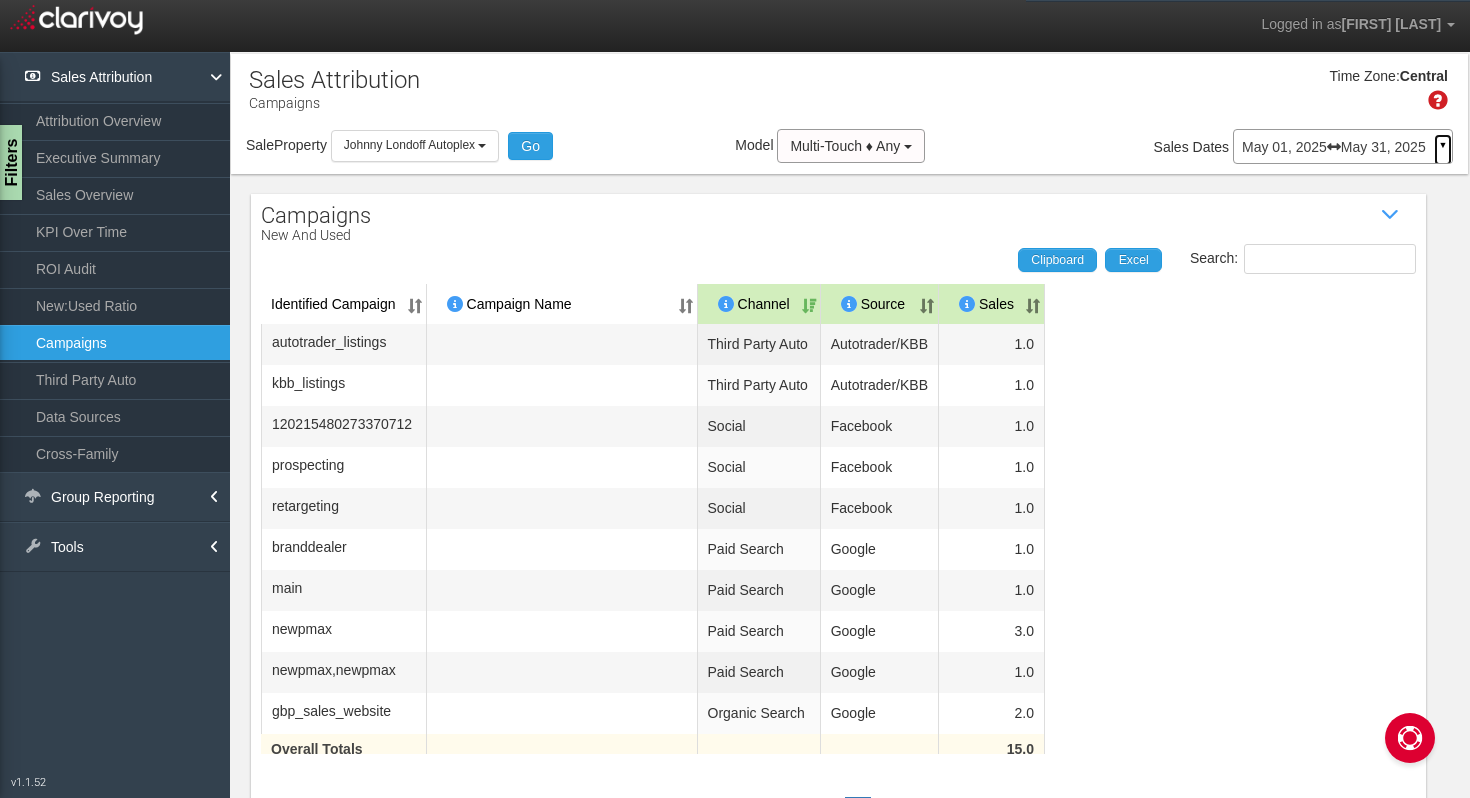 click on "▼" at bounding box center (1443, 150) 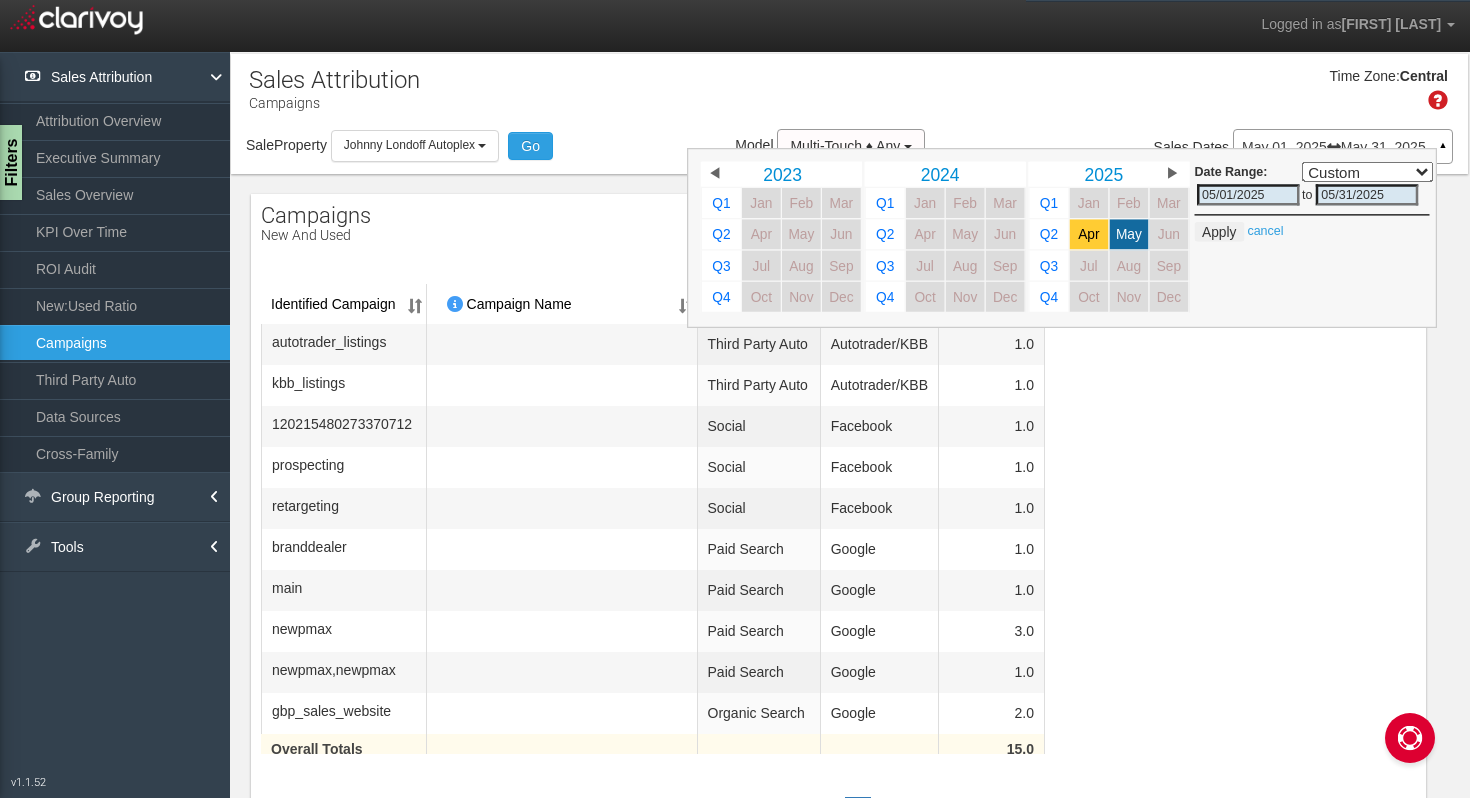 click on "Apr" at bounding box center [1088, 234] 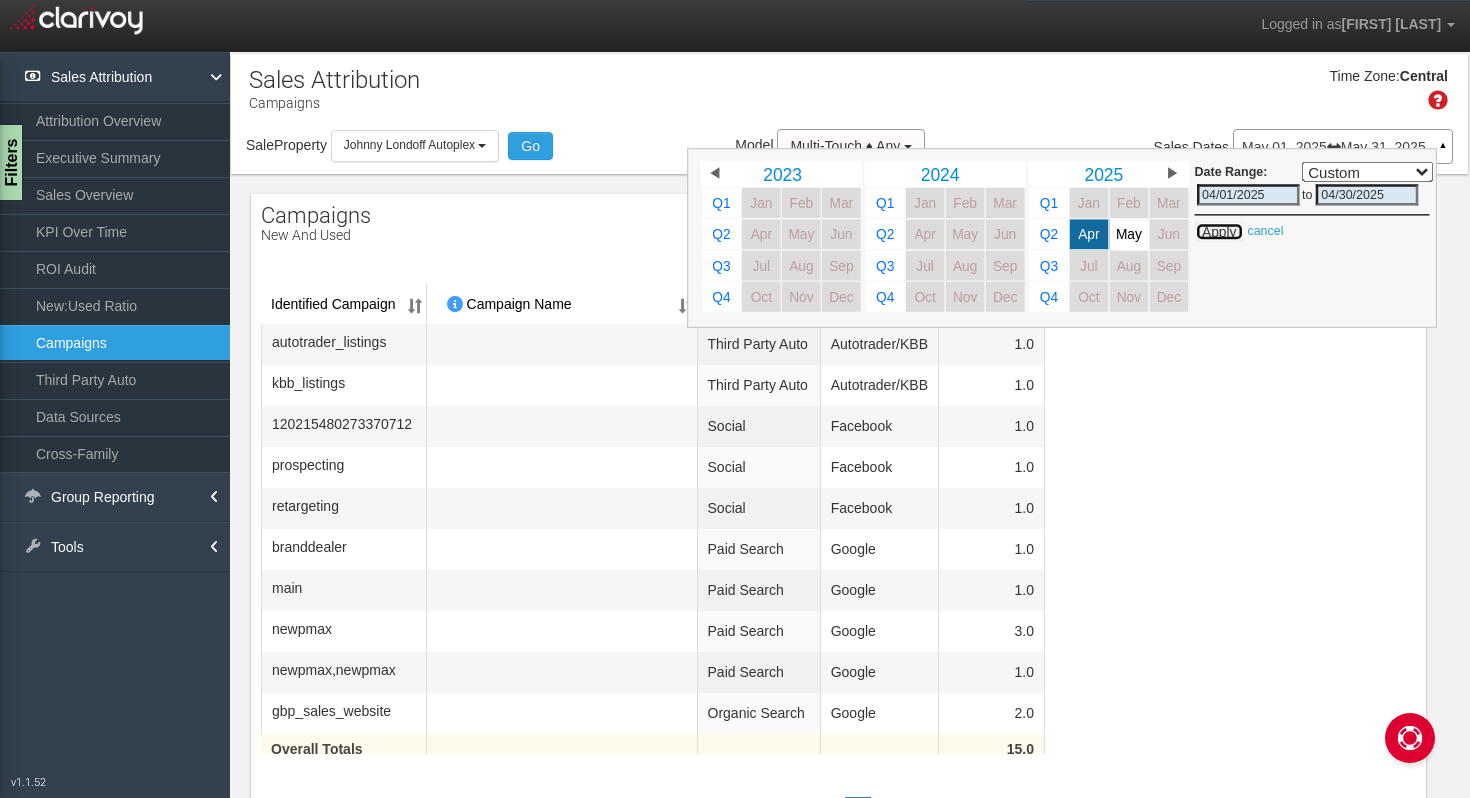 click on "Apply" at bounding box center [1219, 232] 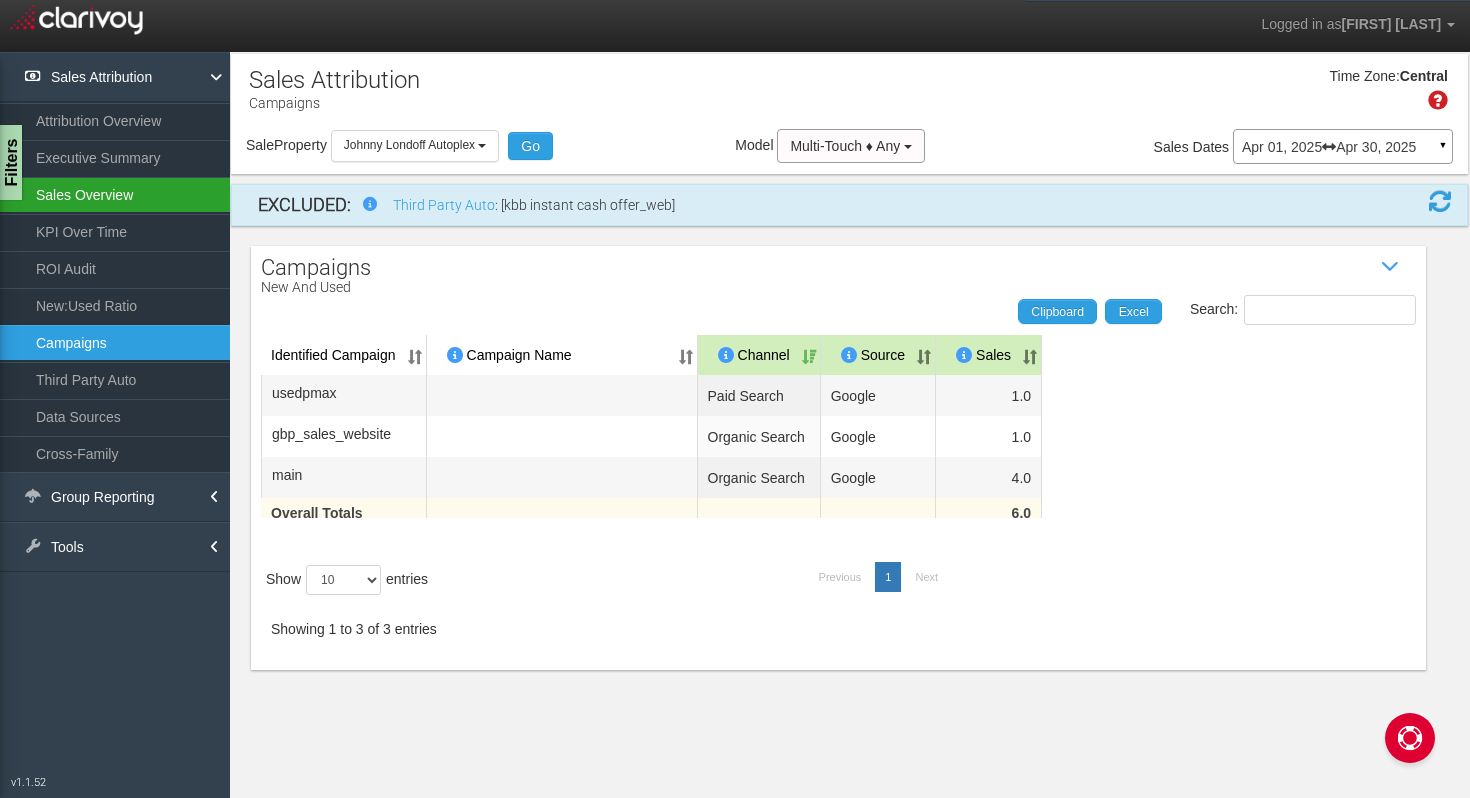 click on "Sales Overview" at bounding box center [115, 195] 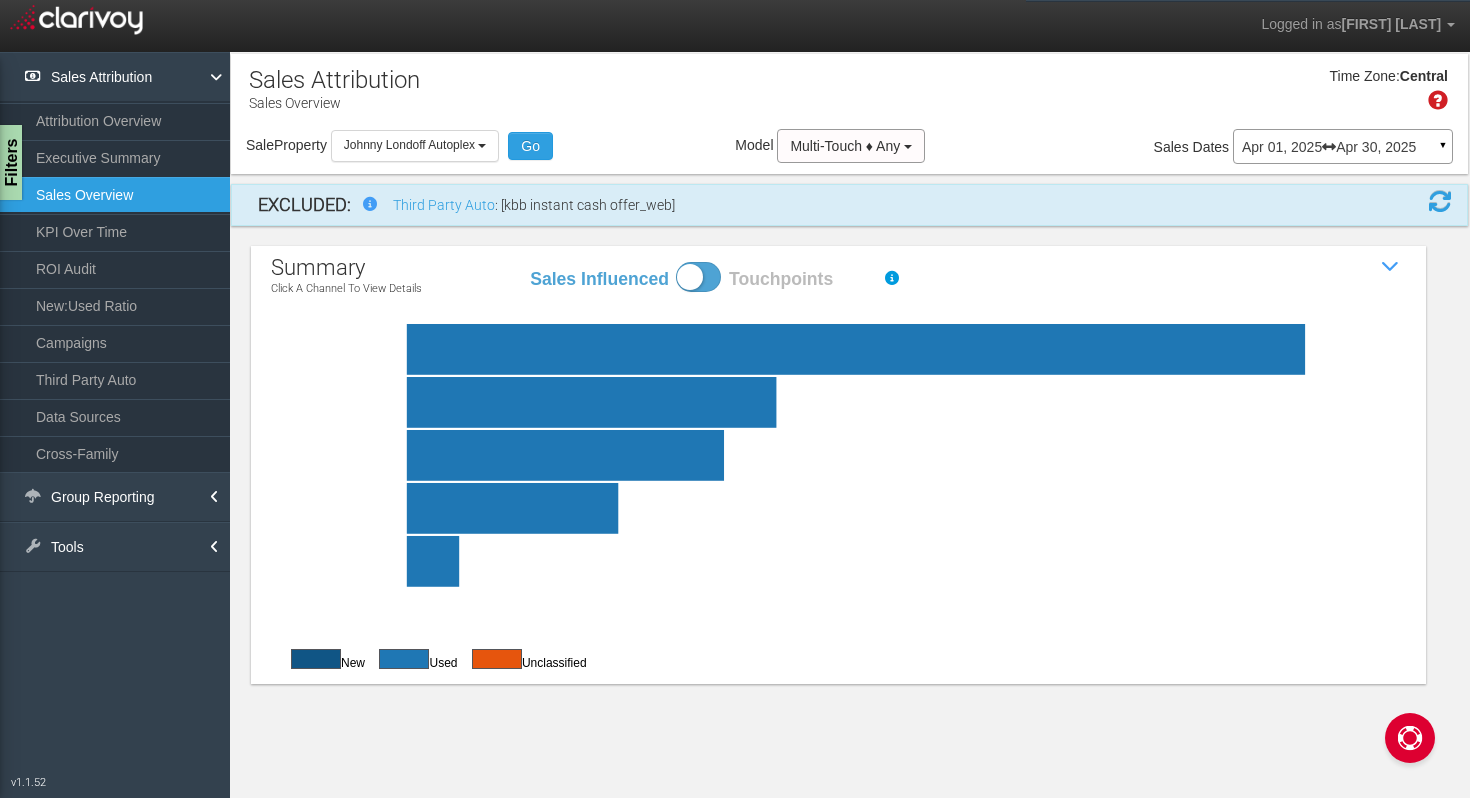 click at bounding box center (887, 349) 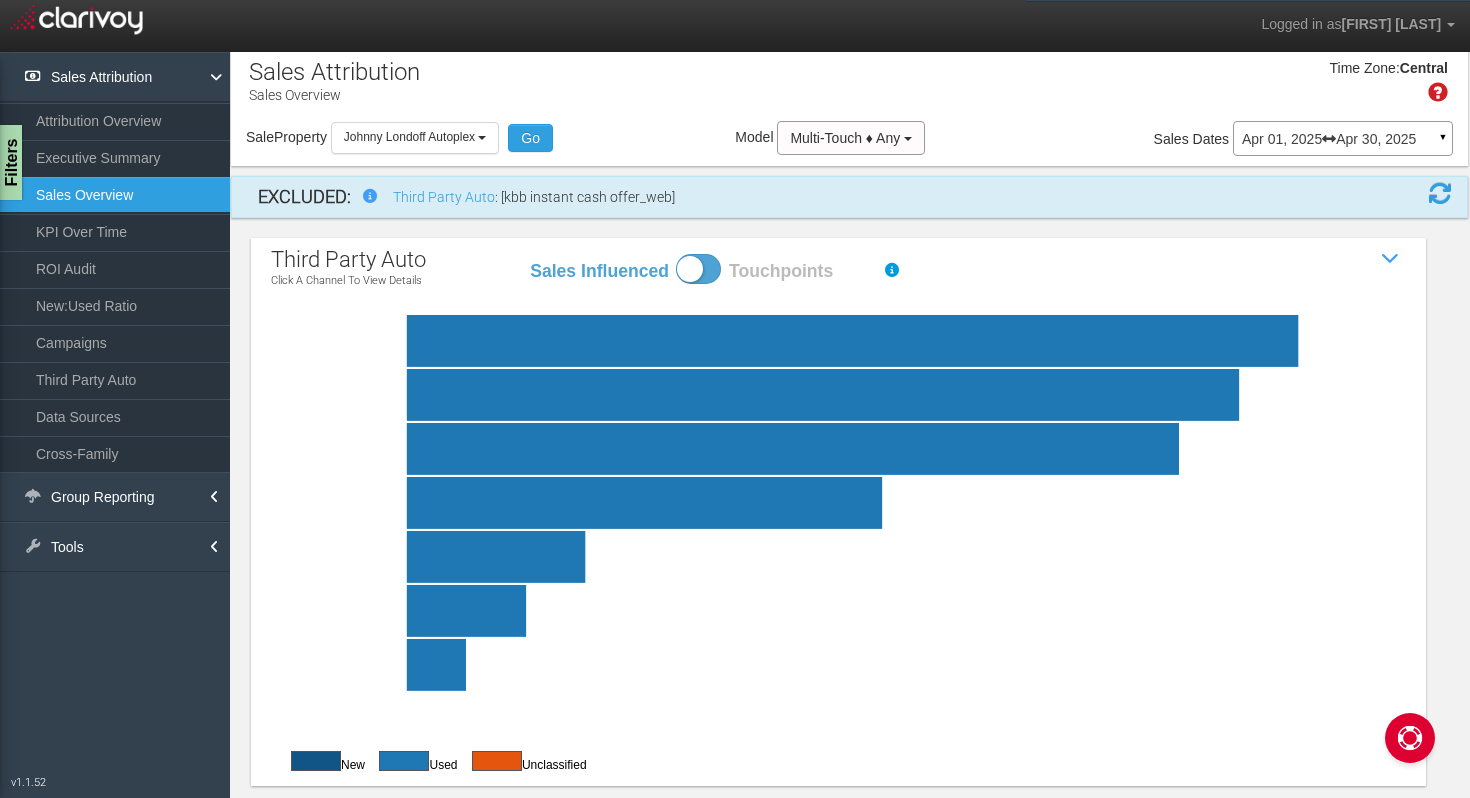 scroll, scrollTop: 0, scrollLeft: 0, axis: both 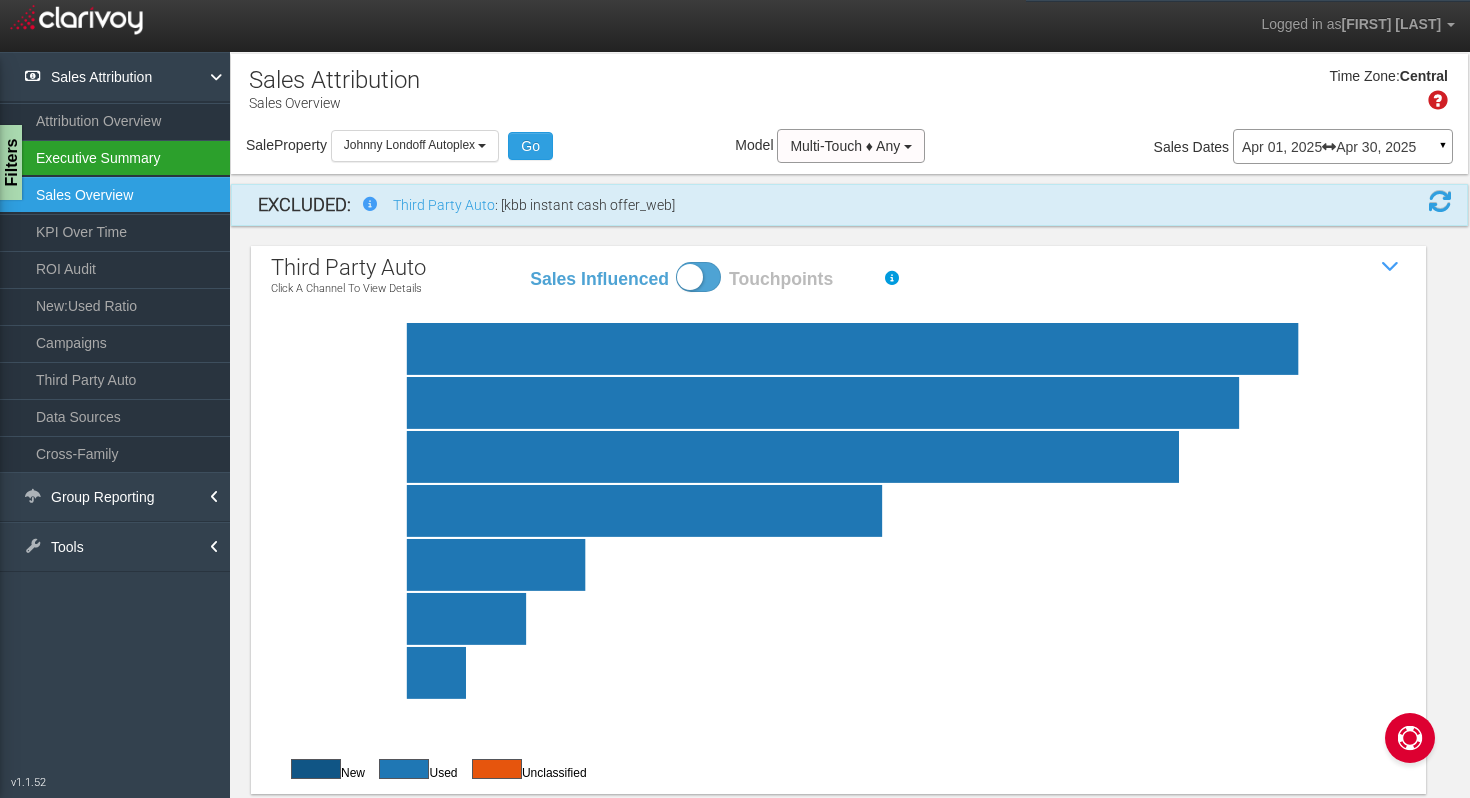 click on "Executive Summary" at bounding box center (115, 158) 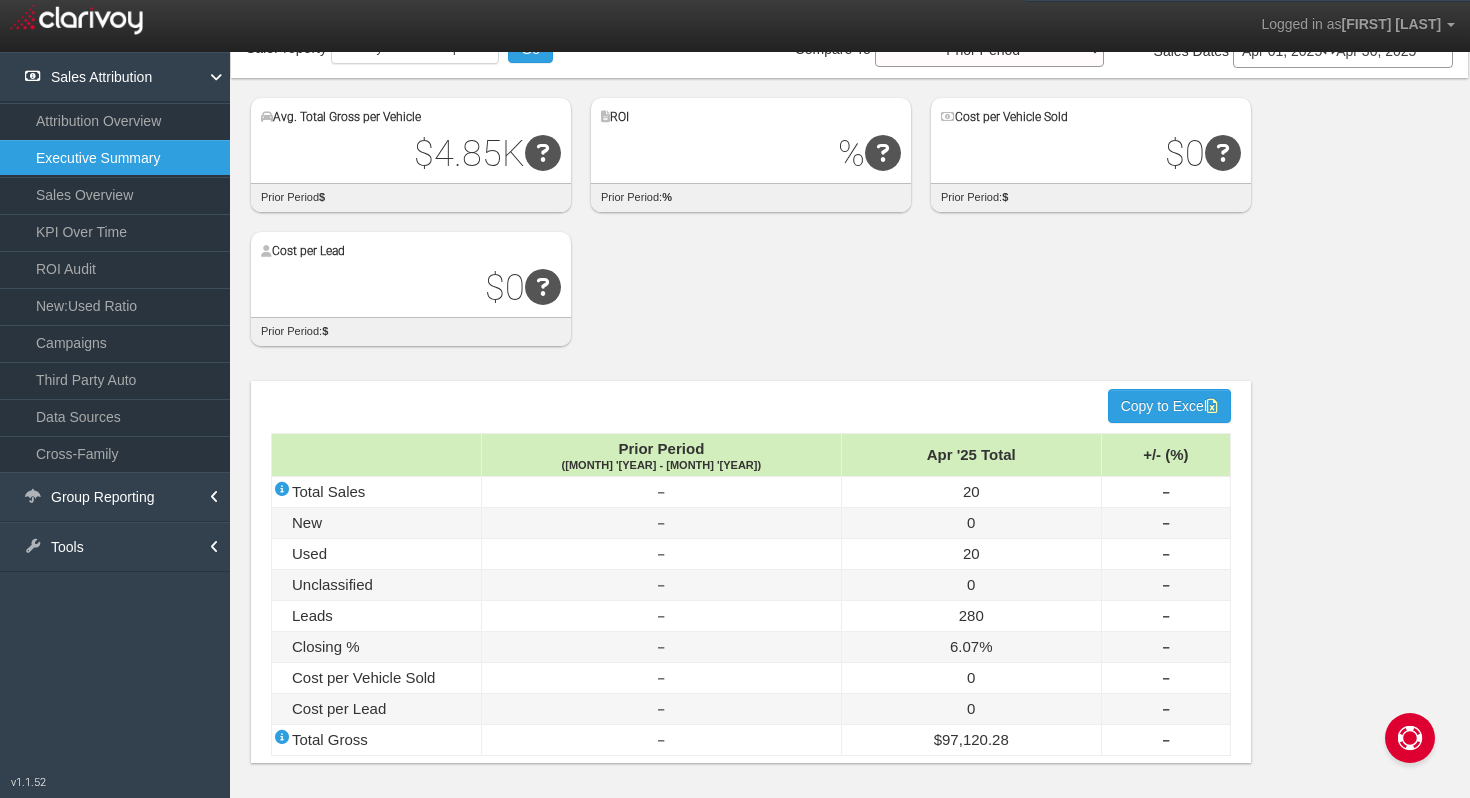 scroll, scrollTop: 0, scrollLeft: 0, axis: both 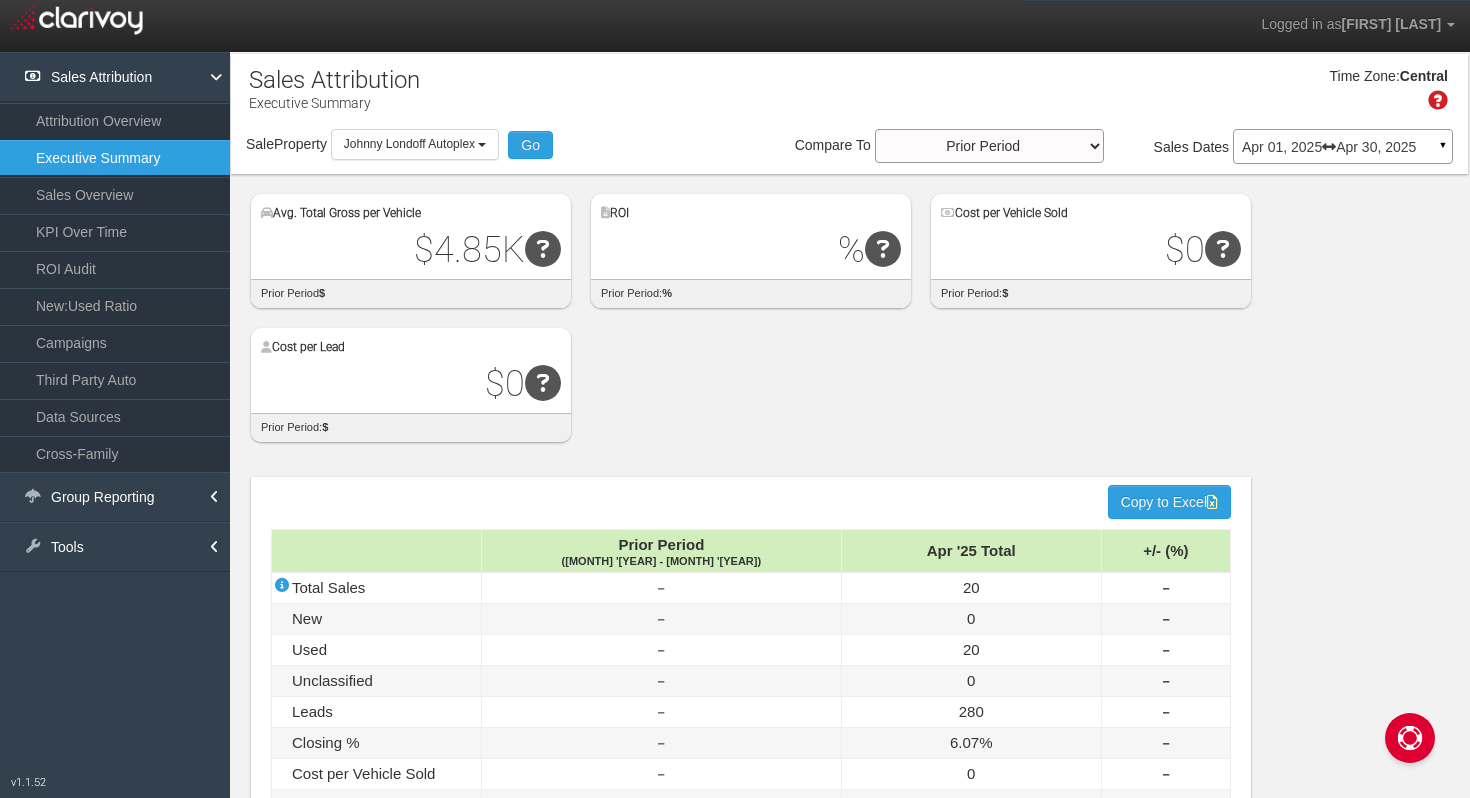 click on "Apr 01, 2025   Apr 30, 2025" at bounding box center (1343, 147) 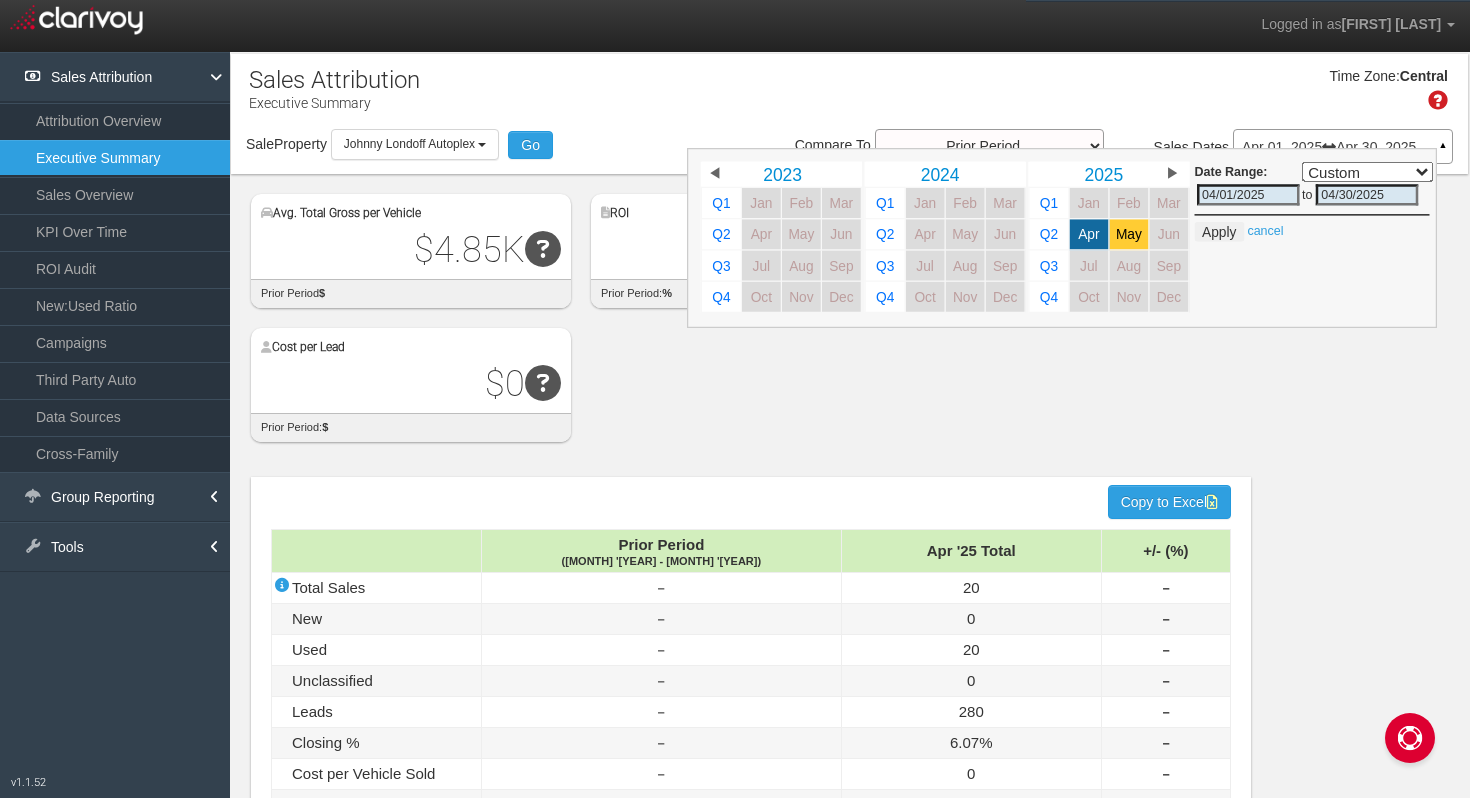 click on "May" at bounding box center [1129, 234] 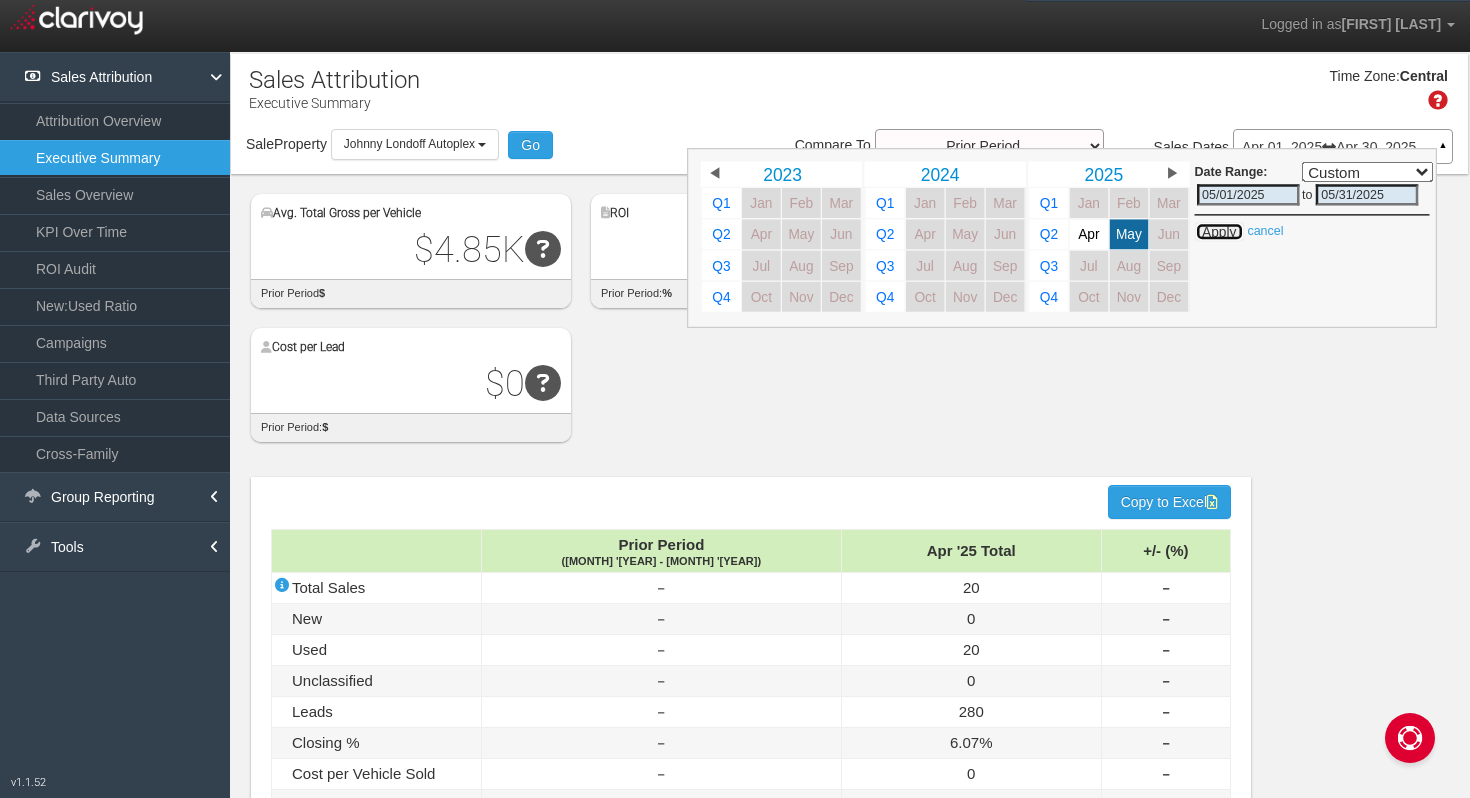 click on "Apply" at bounding box center [1219, 232] 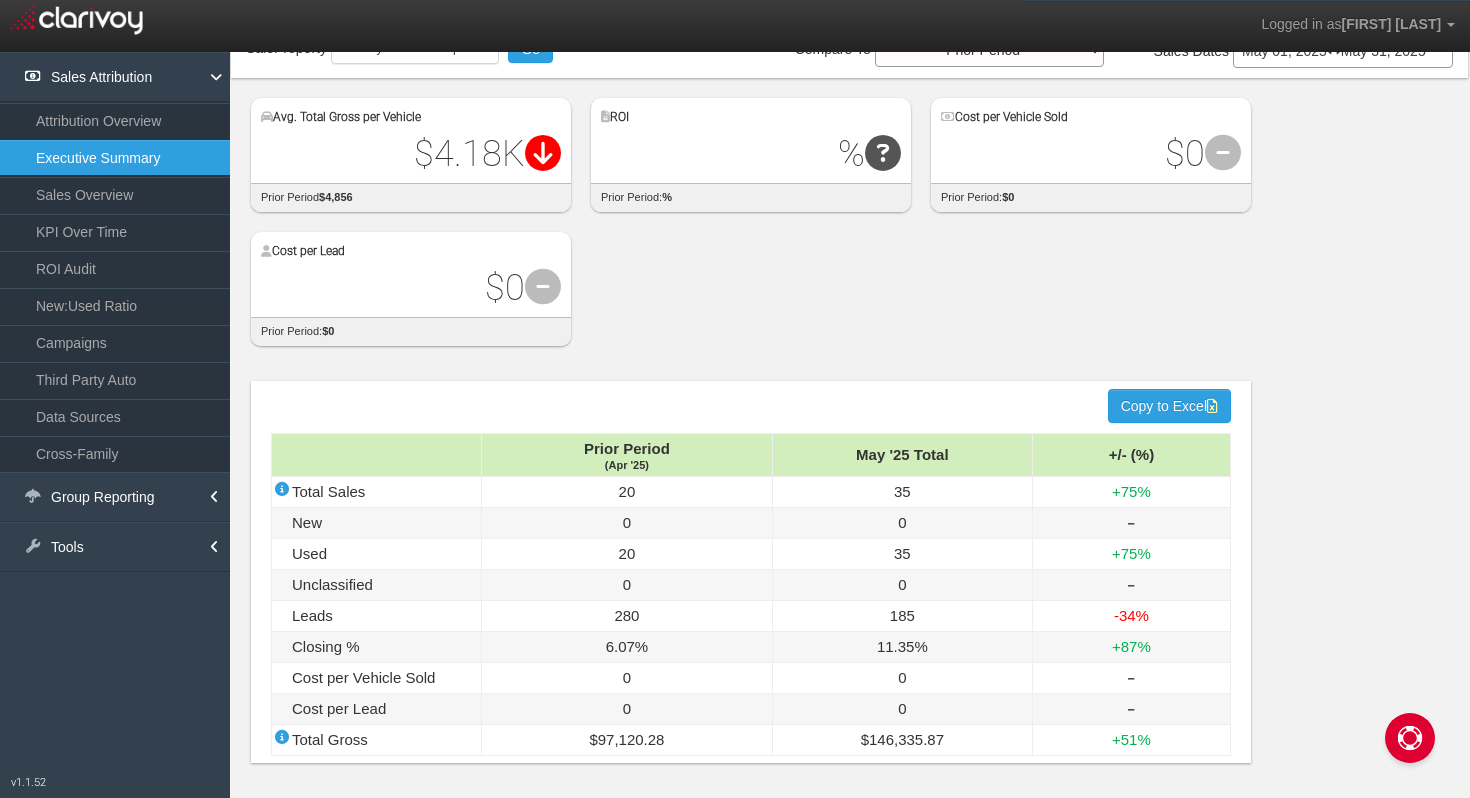 scroll, scrollTop: 0, scrollLeft: 0, axis: both 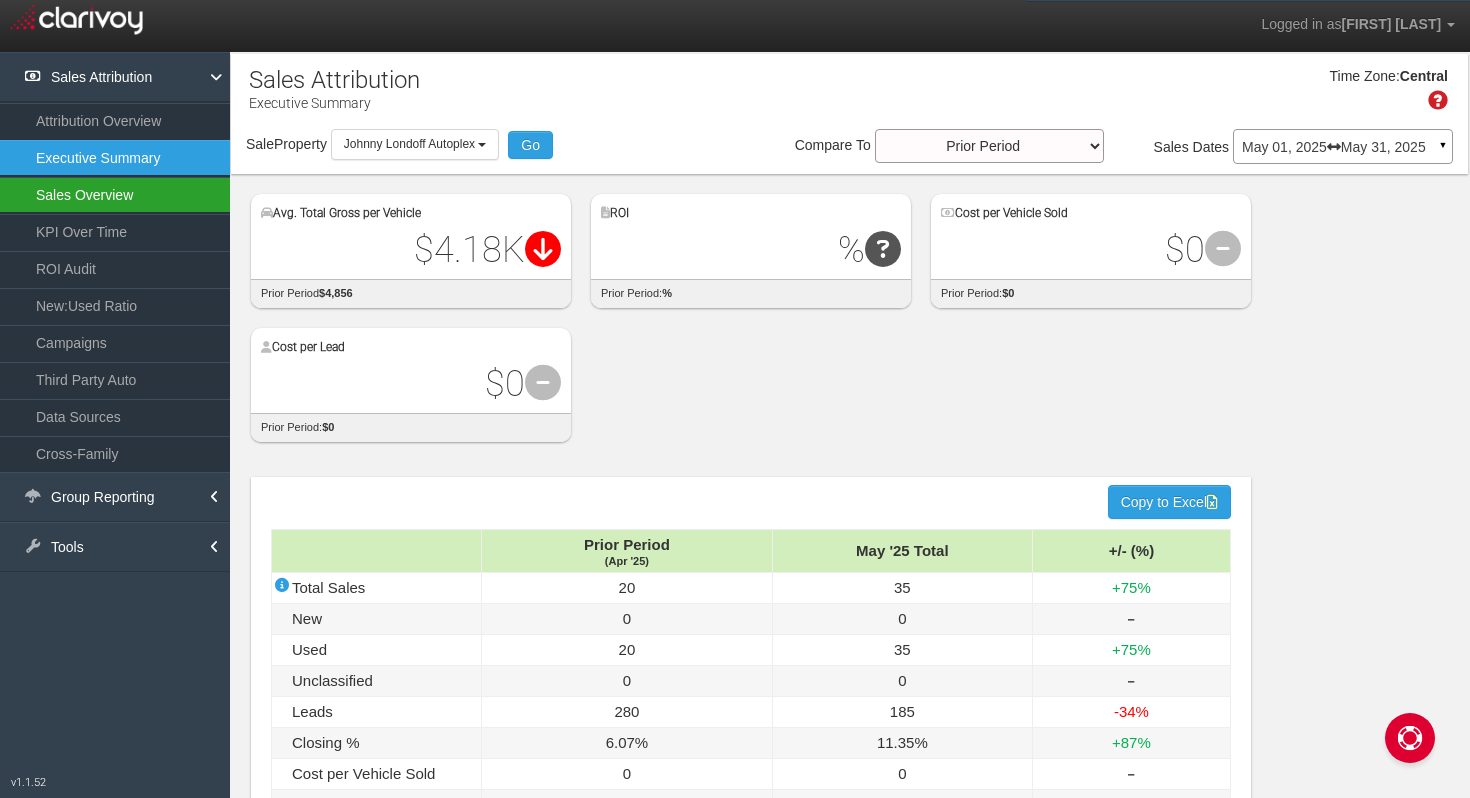 click on "Sales Overview" at bounding box center (115, 195) 